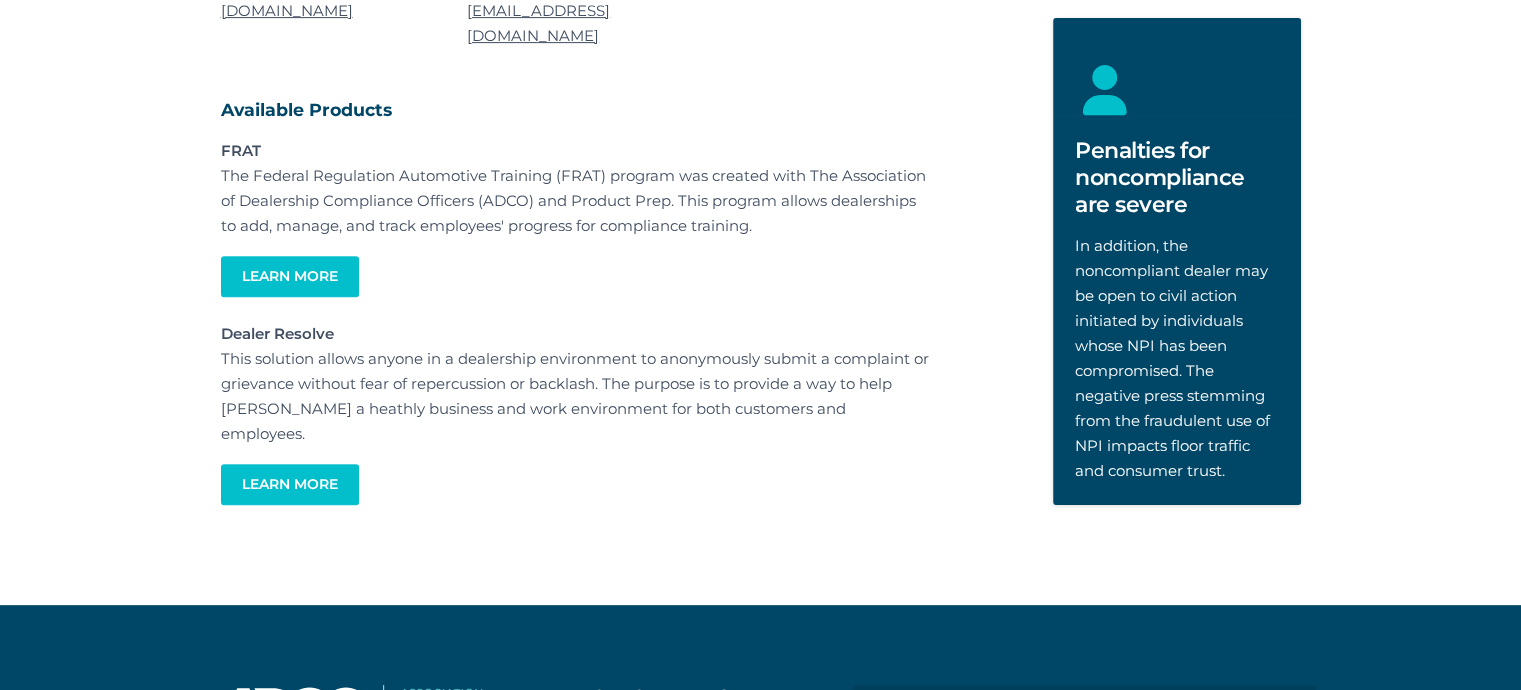 scroll, scrollTop: 700, scrollLeft: 0, axis: vertical 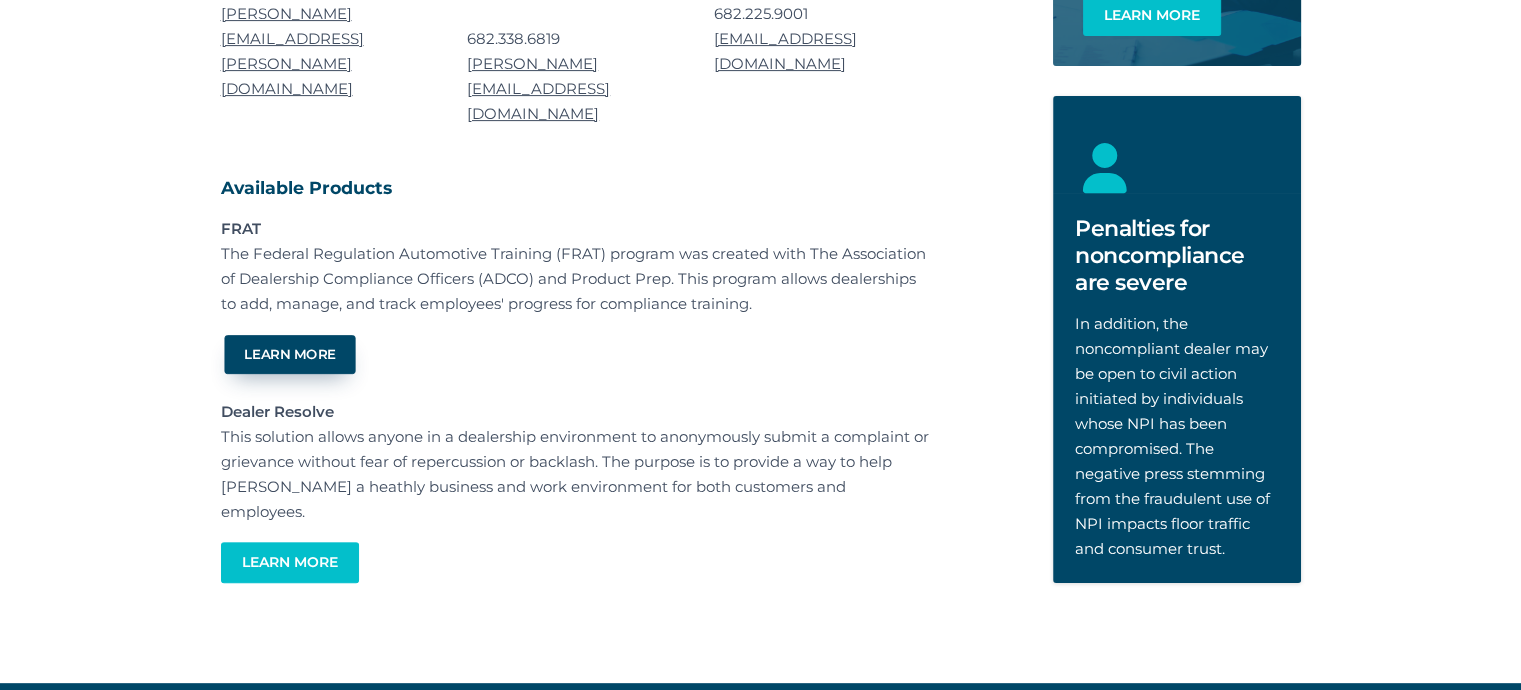click on "Learn More" at bounding box center (289, 354) 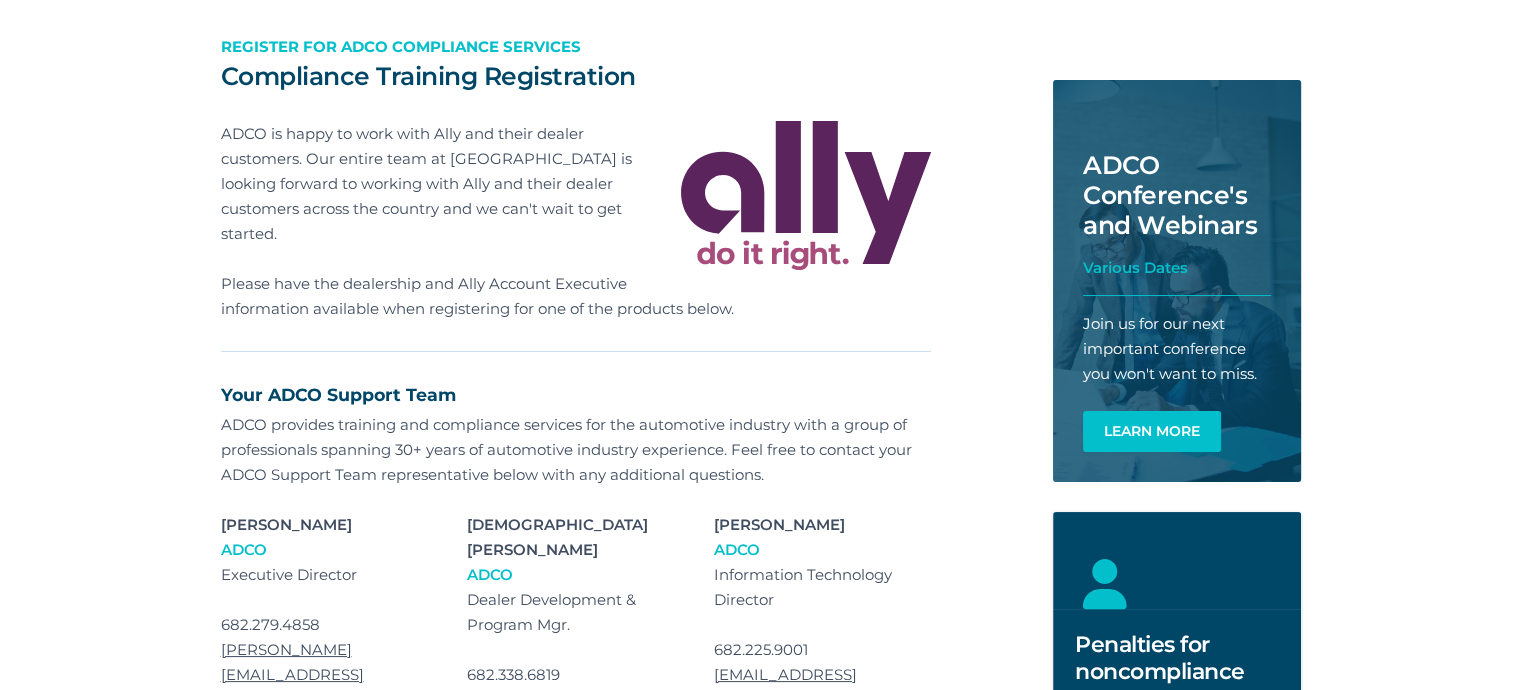 scroll, scrollTop: 42, scrollLeft: 0, axis: vertical 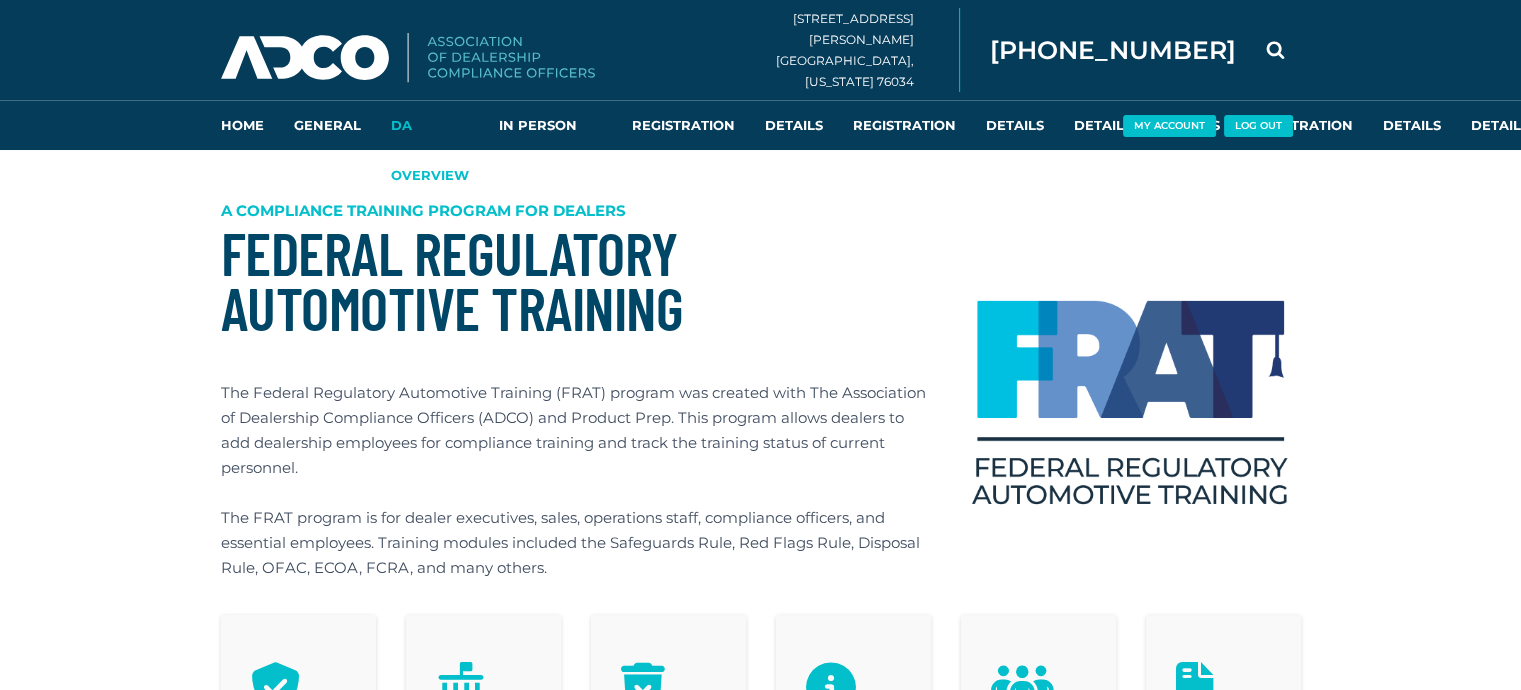 click on "DA Overview" at bounding box center [430, 125] 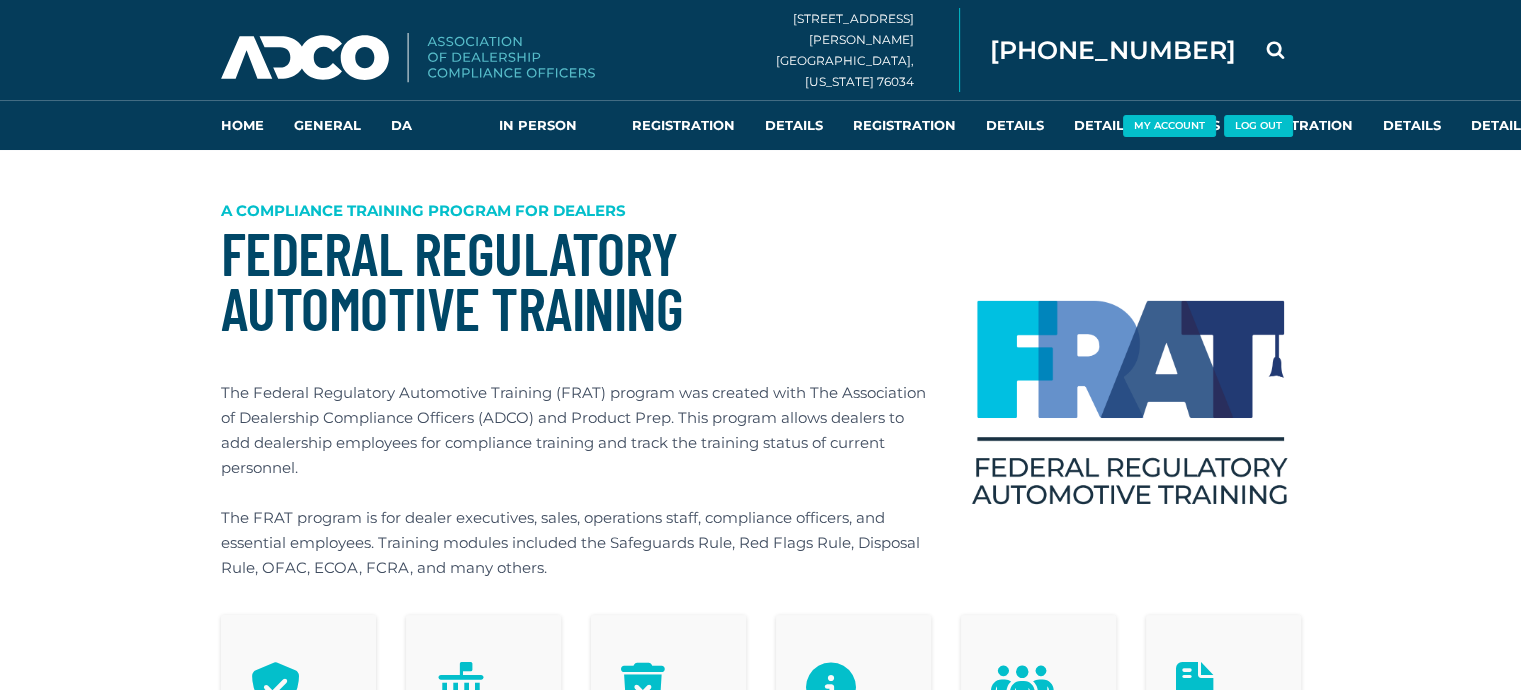 click on "Home
General Forum
DA Overview
In Person Registration
Registration
Details
Registration
Details
Details
Details
Registration
Details
Details
Details
Conference Details
Details
About
Details
Seminar Details
Seminar Details
Presenters
Agenda
Agenda
Agenda
DA Resources
Agenda
Agenda
Agenda
Registration
Agenda
Certification
Busi & Acc Forum
DA Documents
Speakers
Agenda
Seminar Agenda
Registration
Registration
Registration
Registration
Registration
Registration
Registration
Membership
Compliance Mgmt" at bounding box center [760, 75] 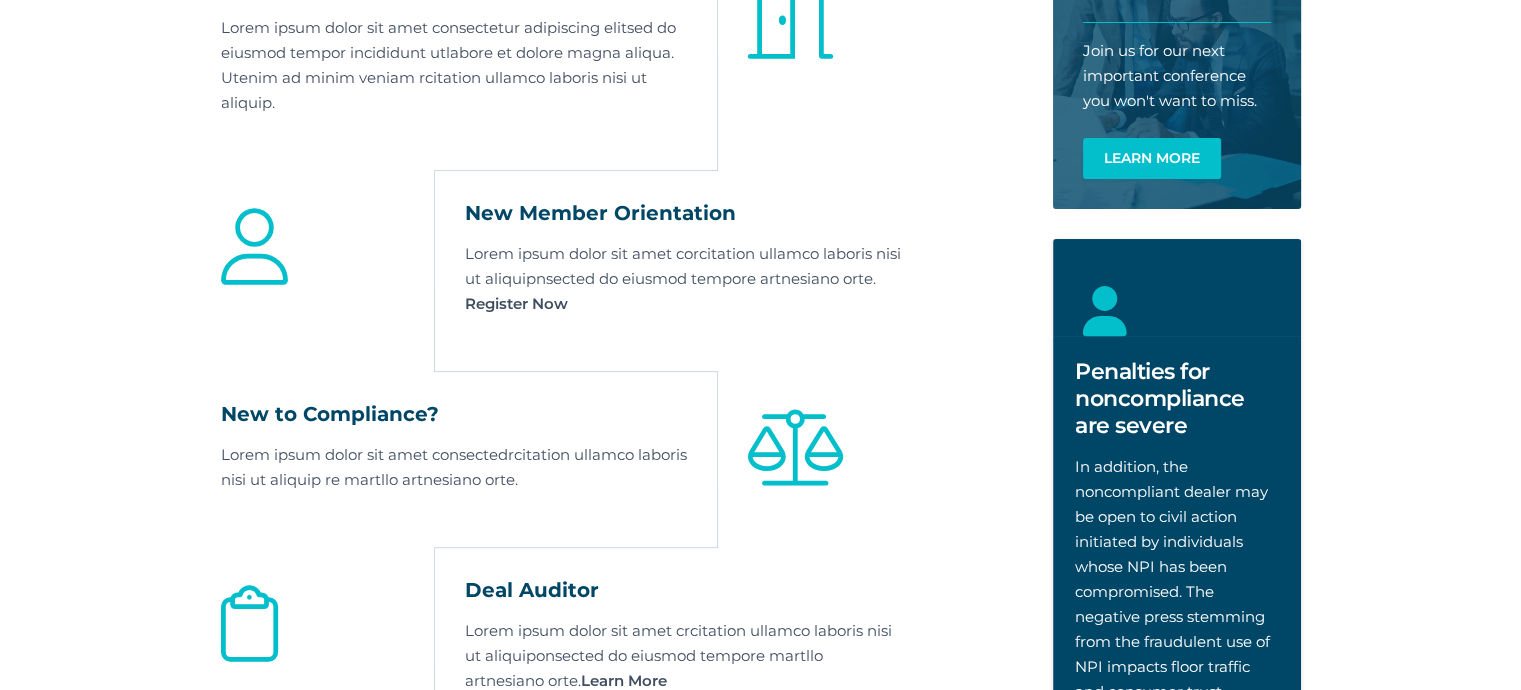 scroll, scrollTop: 600, scrollLeft: 0, axis: vertical 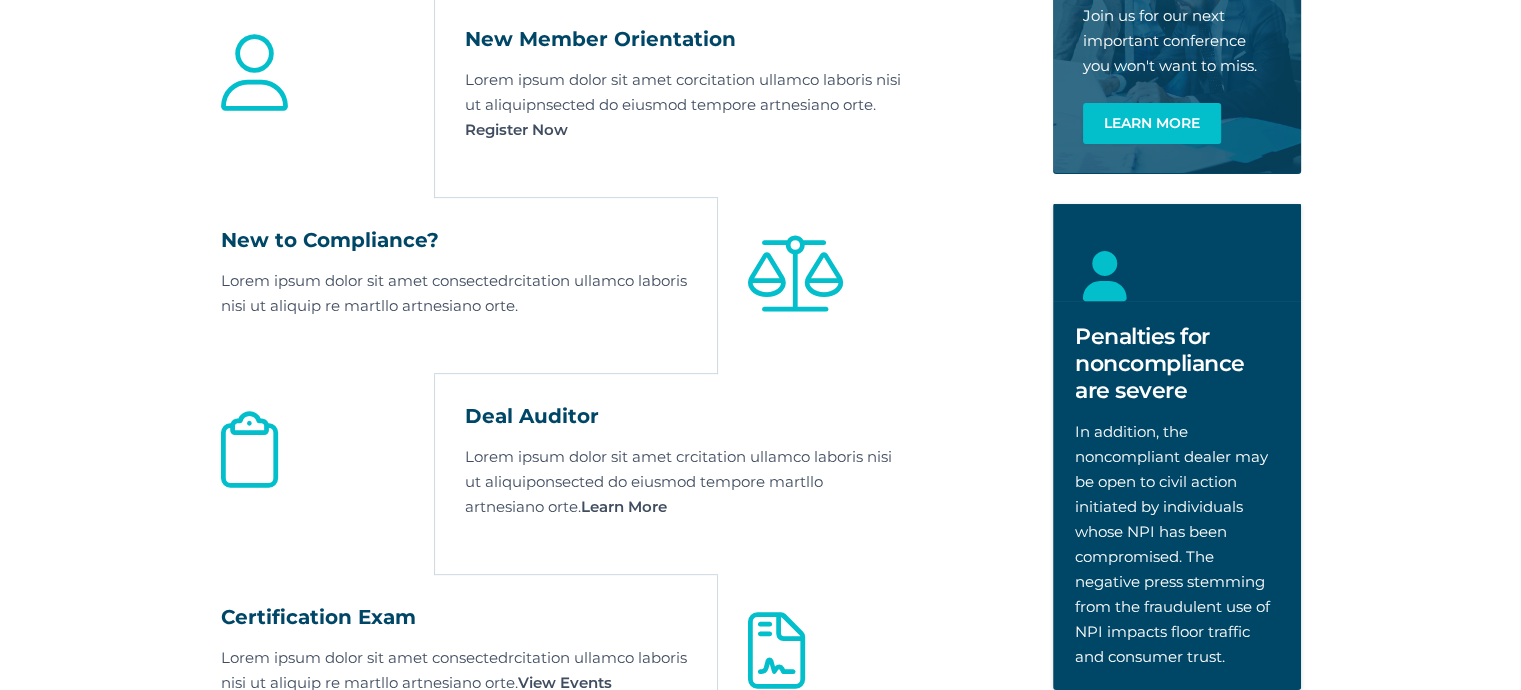 click at bounding box center [795, 274] 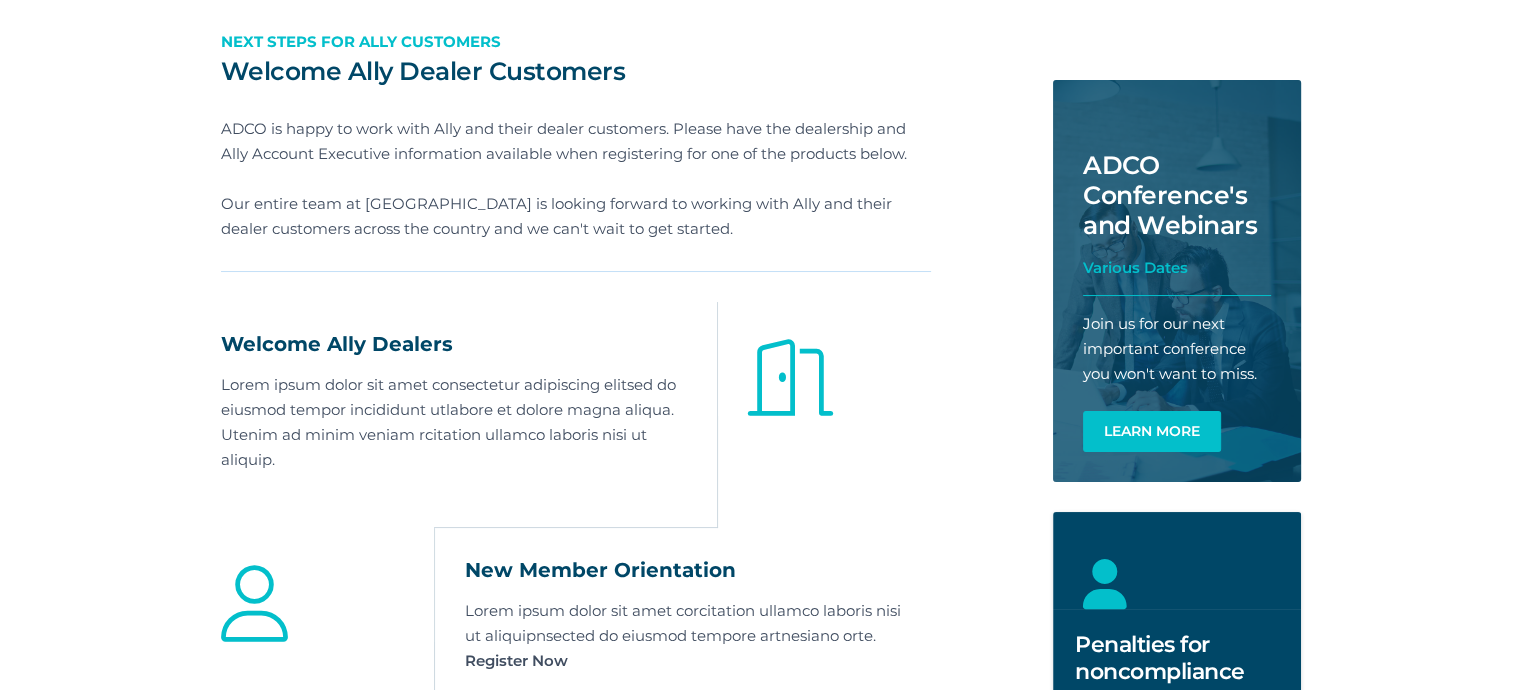 scroll, scrollTop: 0, scrollLeft: 0, axis: both 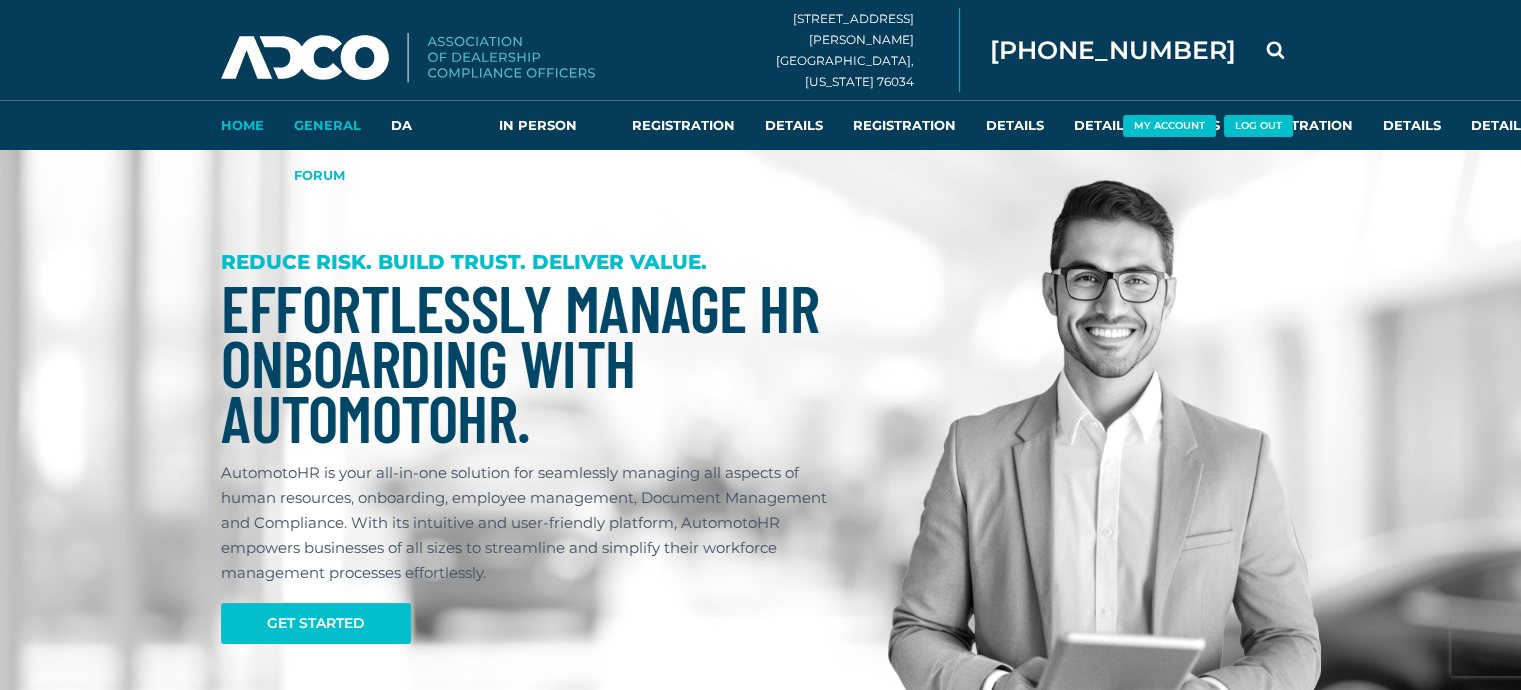 click on "General Forum" at bounding box center [327, 125] 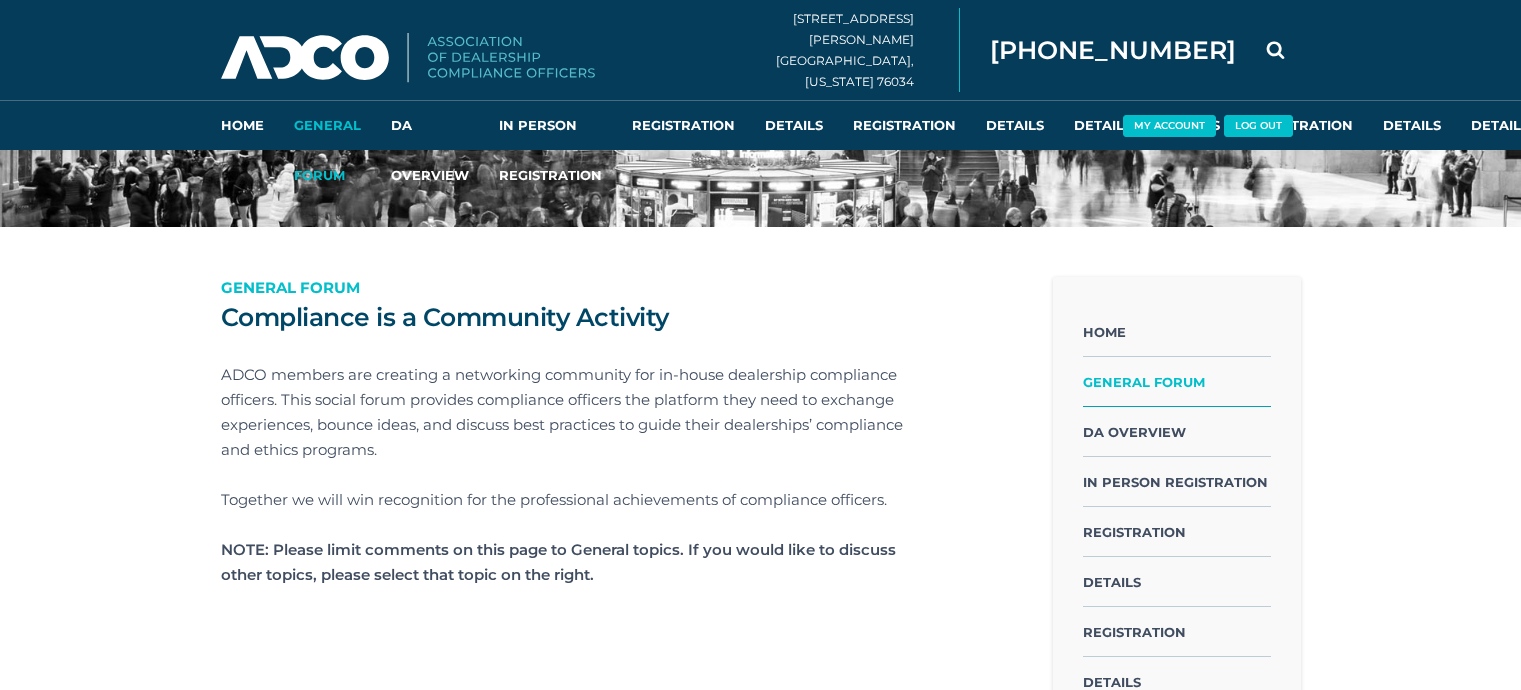 scroll, scrollTop: 0, scrollLeft: 0, axis: both 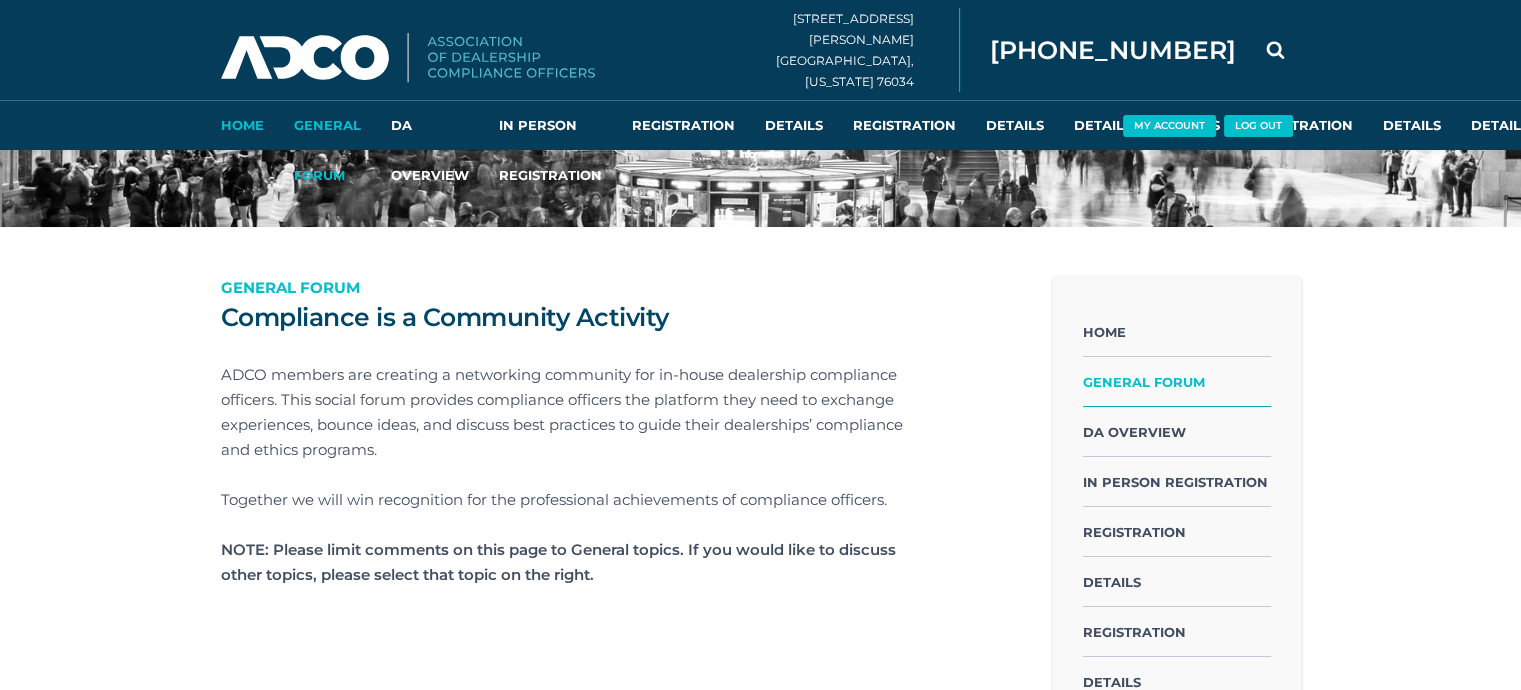 click on "Home" at bounding box center [242, 125] 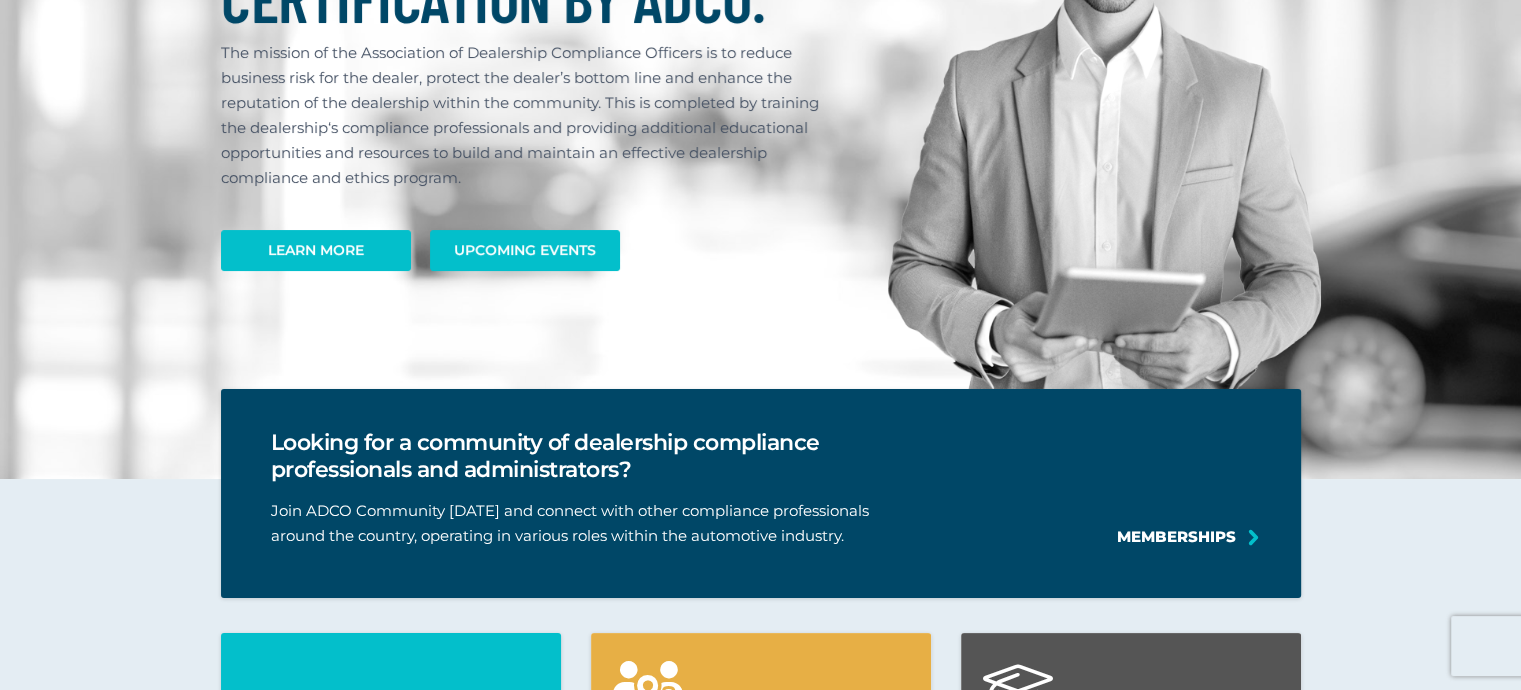 scroll, scrollTop: 300, scrollLeft: 0, axis: vertical 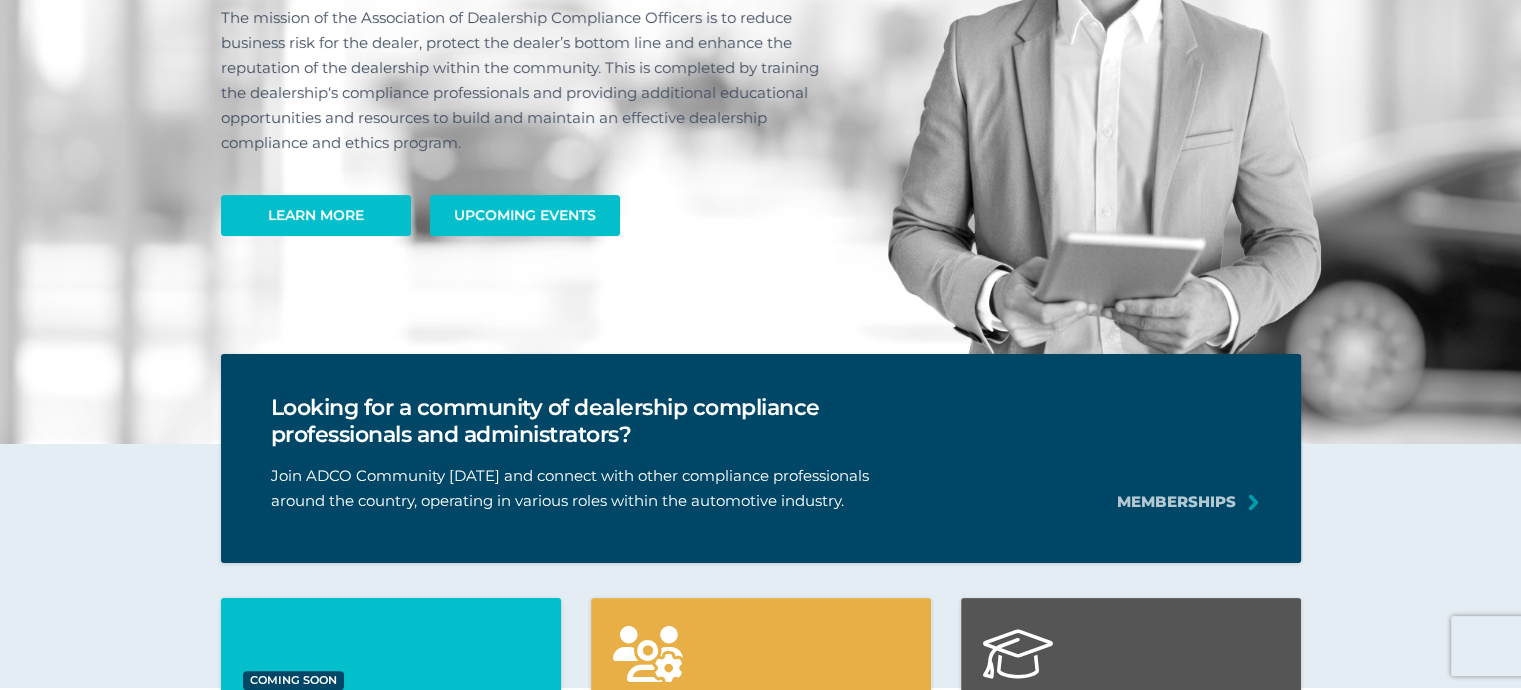 click on "Memberships" at bounding box center [1176, 501] 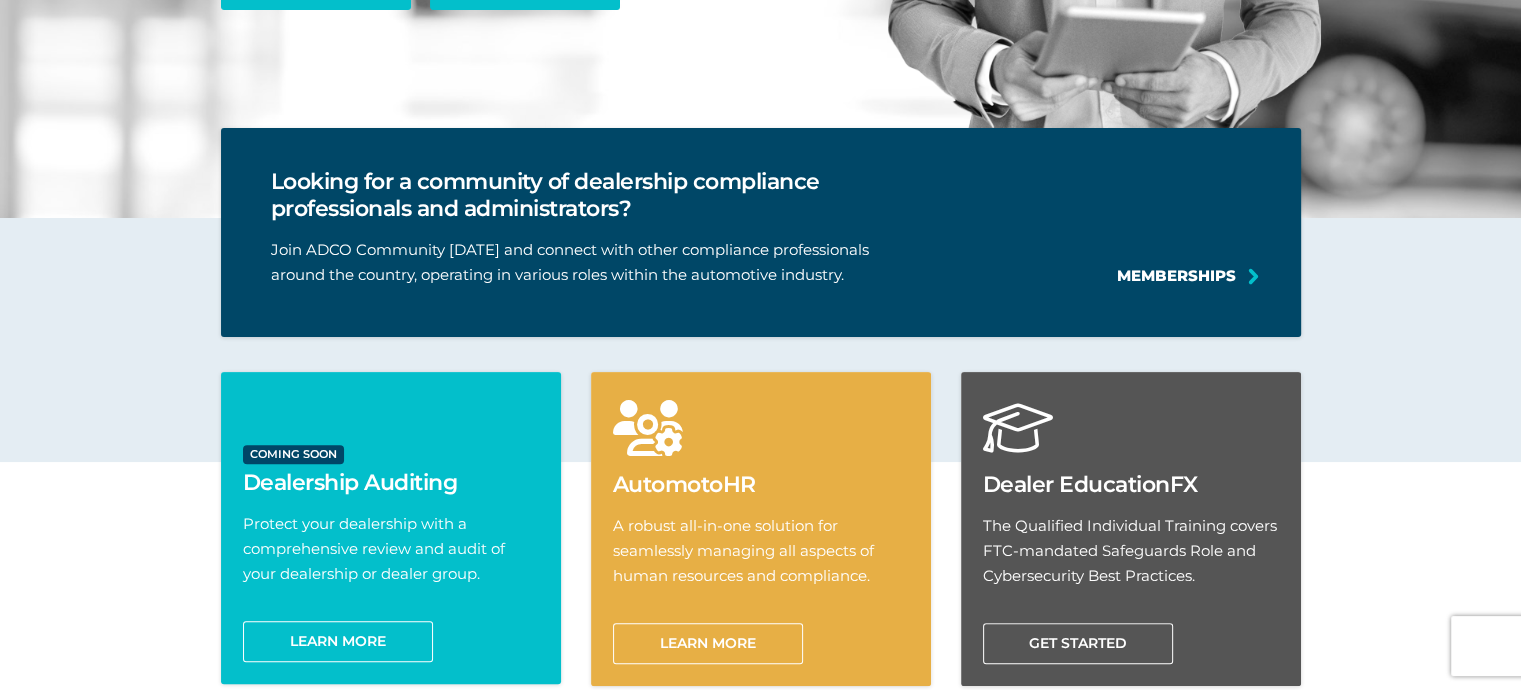 scroll, scrollTop: 600, scrollLeft: 0, axis: vertical 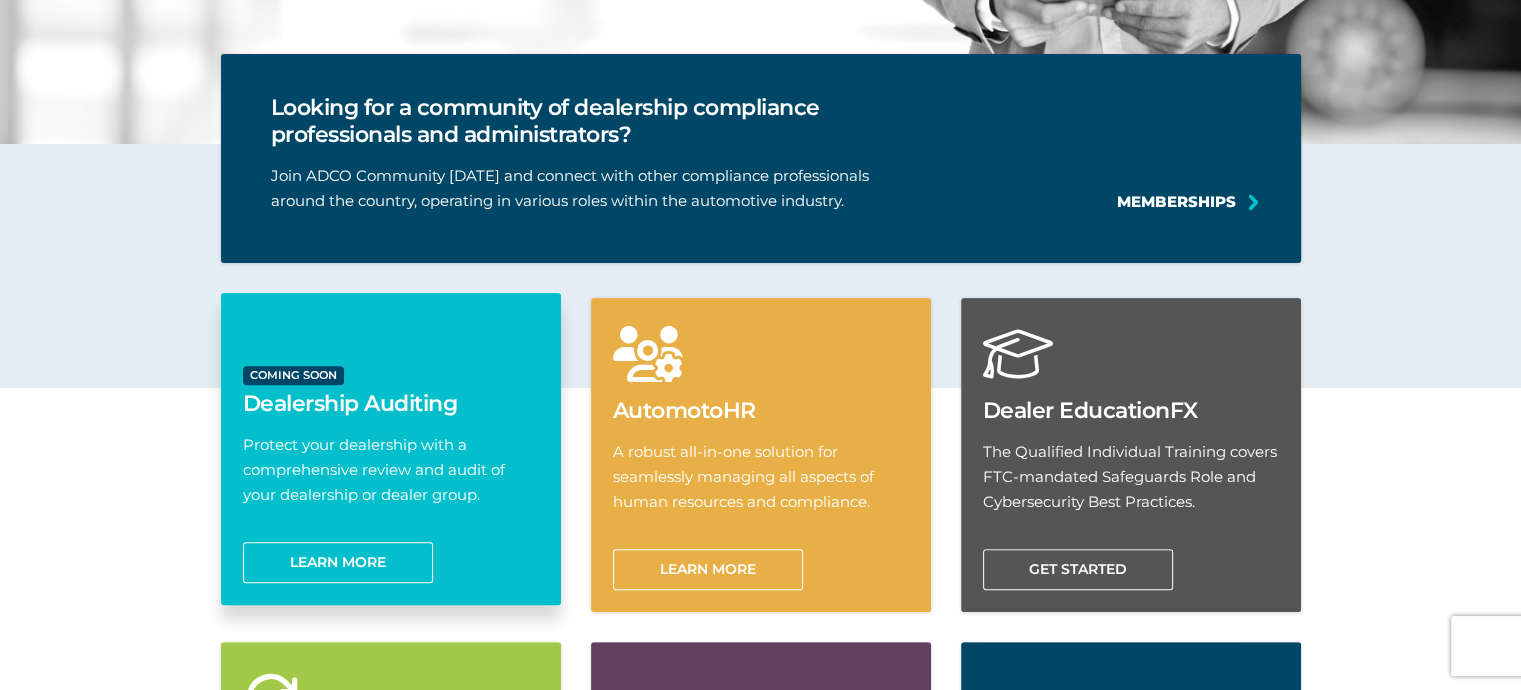 click on "Protect your dealership with a comprehensive review and audit of your dealership or dealer group." at bounding box center (391, 469) 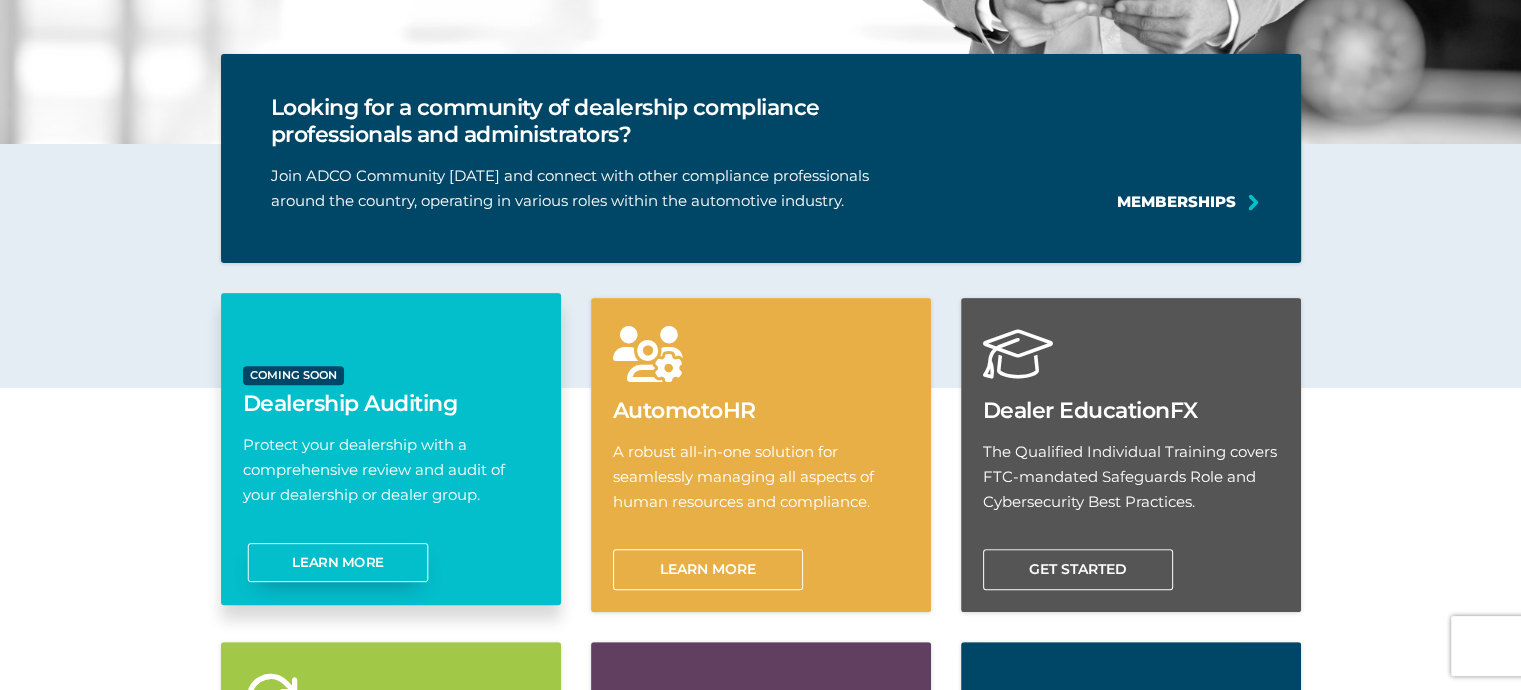 click on "Learn more" at bounding box center [337, 562] 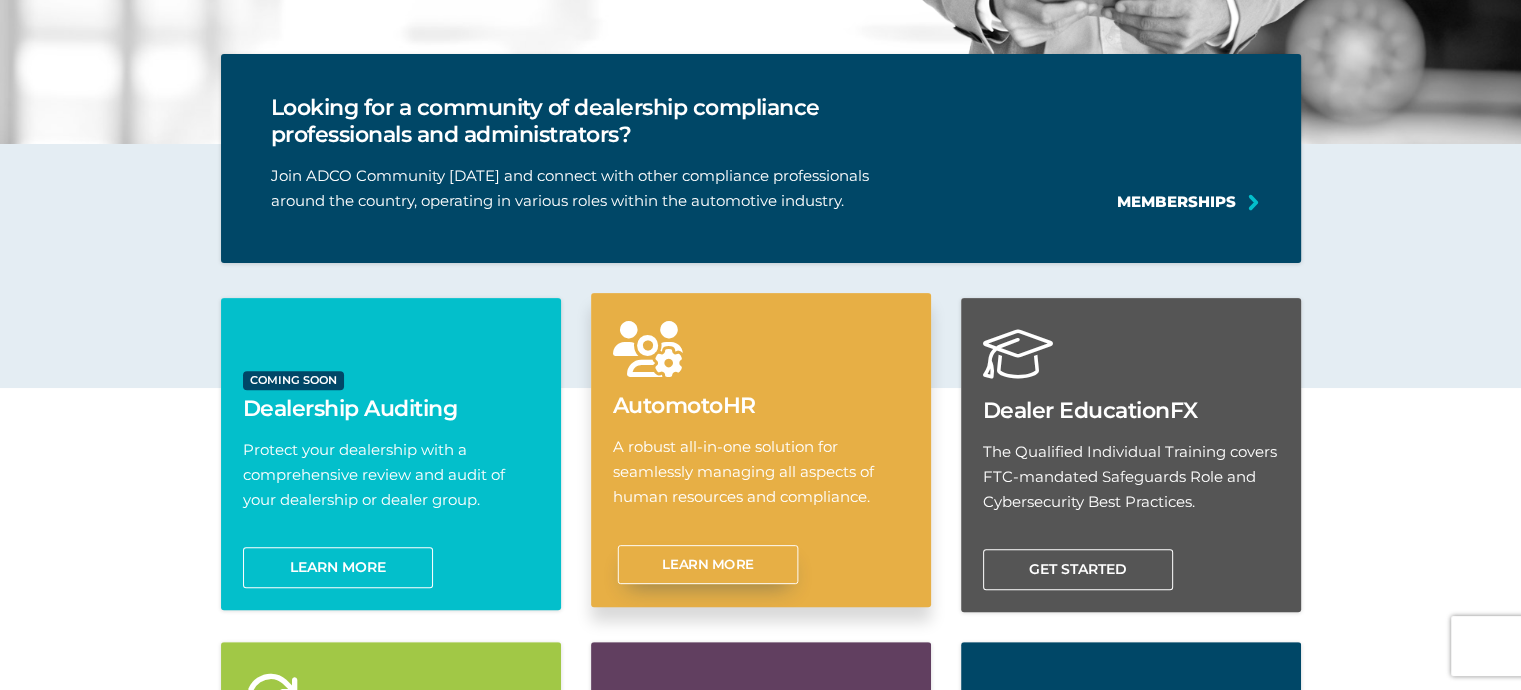 click on "Learn More" at bounding box center (707, 564) 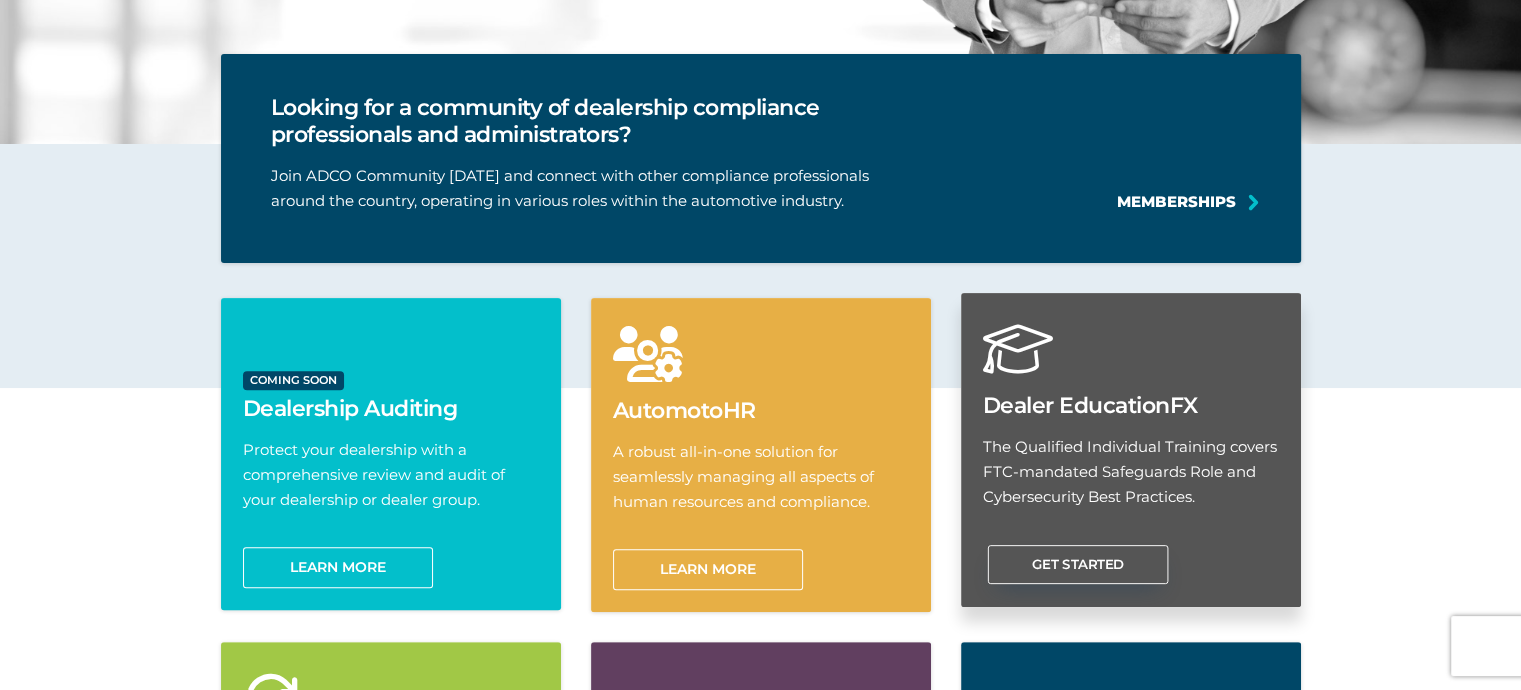 click on "Get Started" at bounding box center (1077, 564) 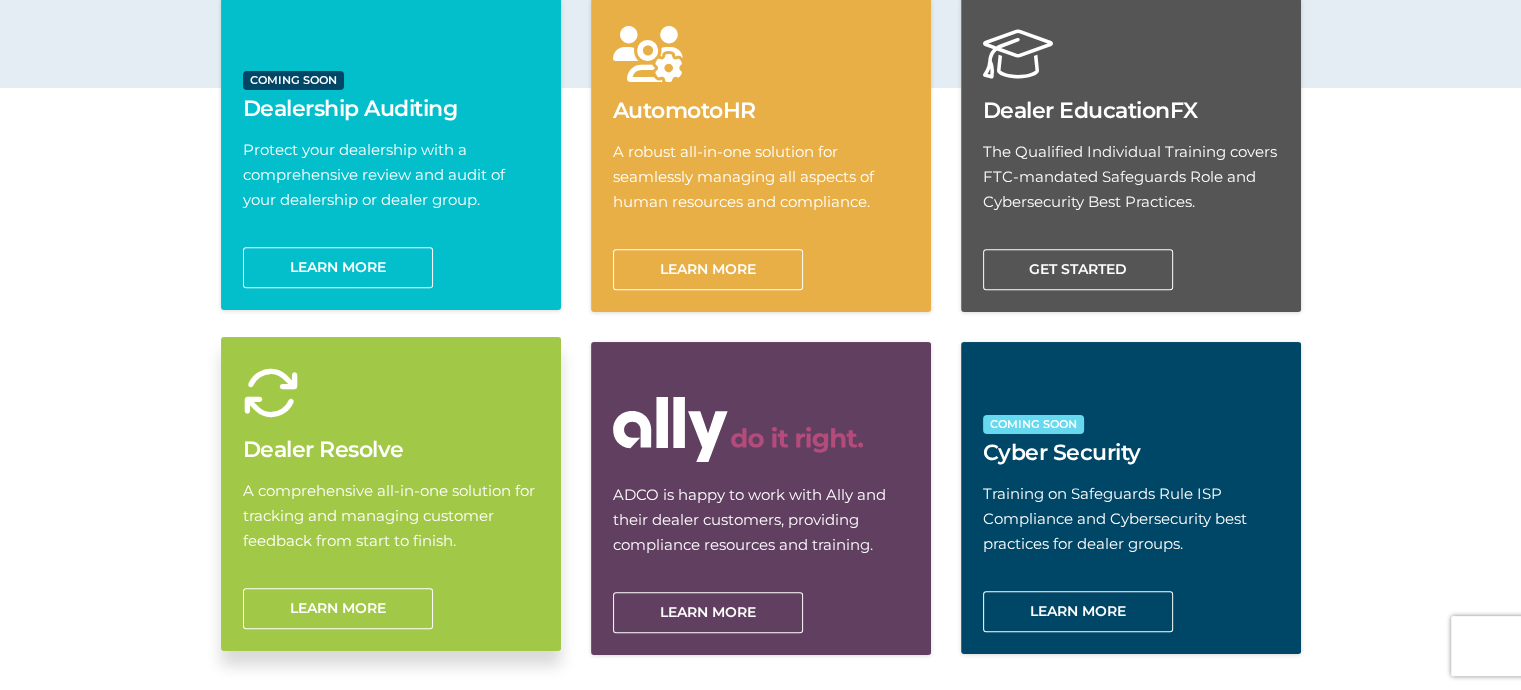 scroll, scrollTop: 1000, scrollLeft: 0, axis: vertical 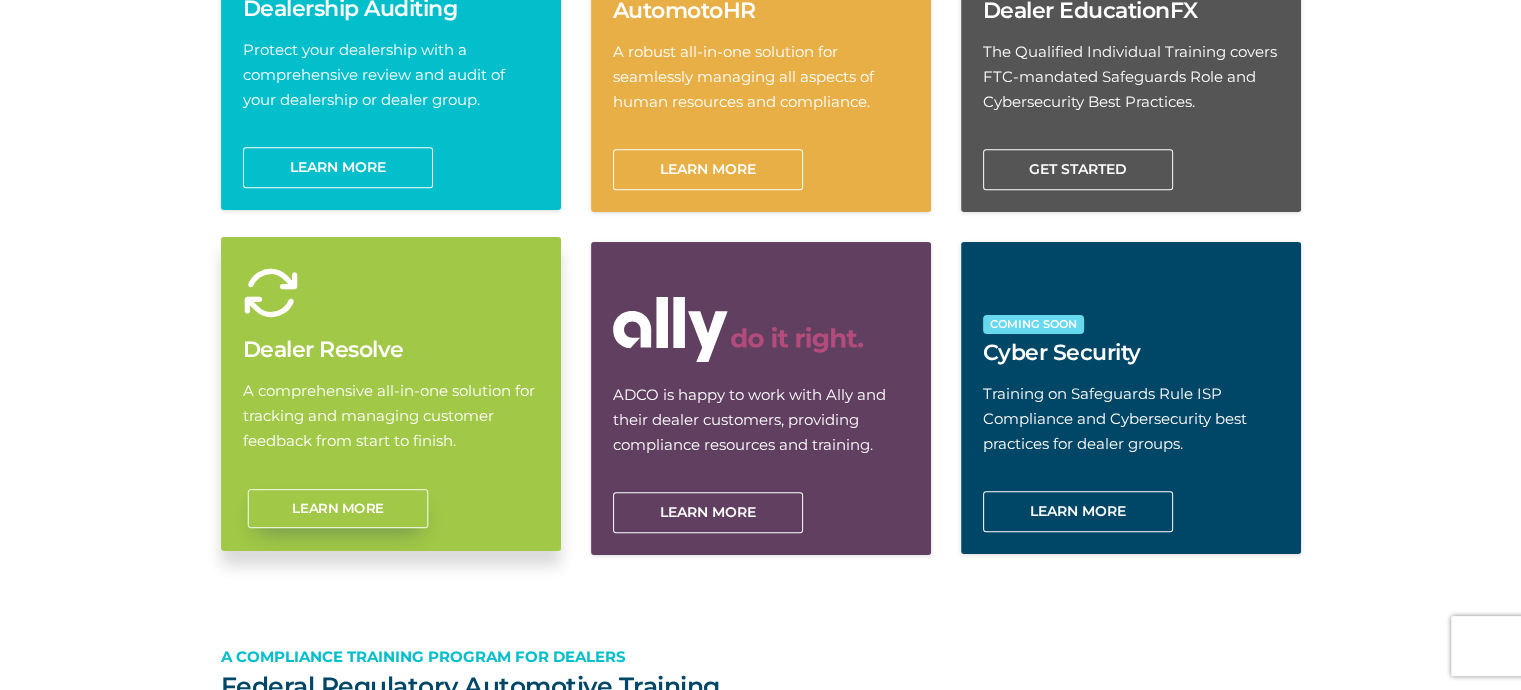 click on "Learn more" at bounding box center (337, 508) 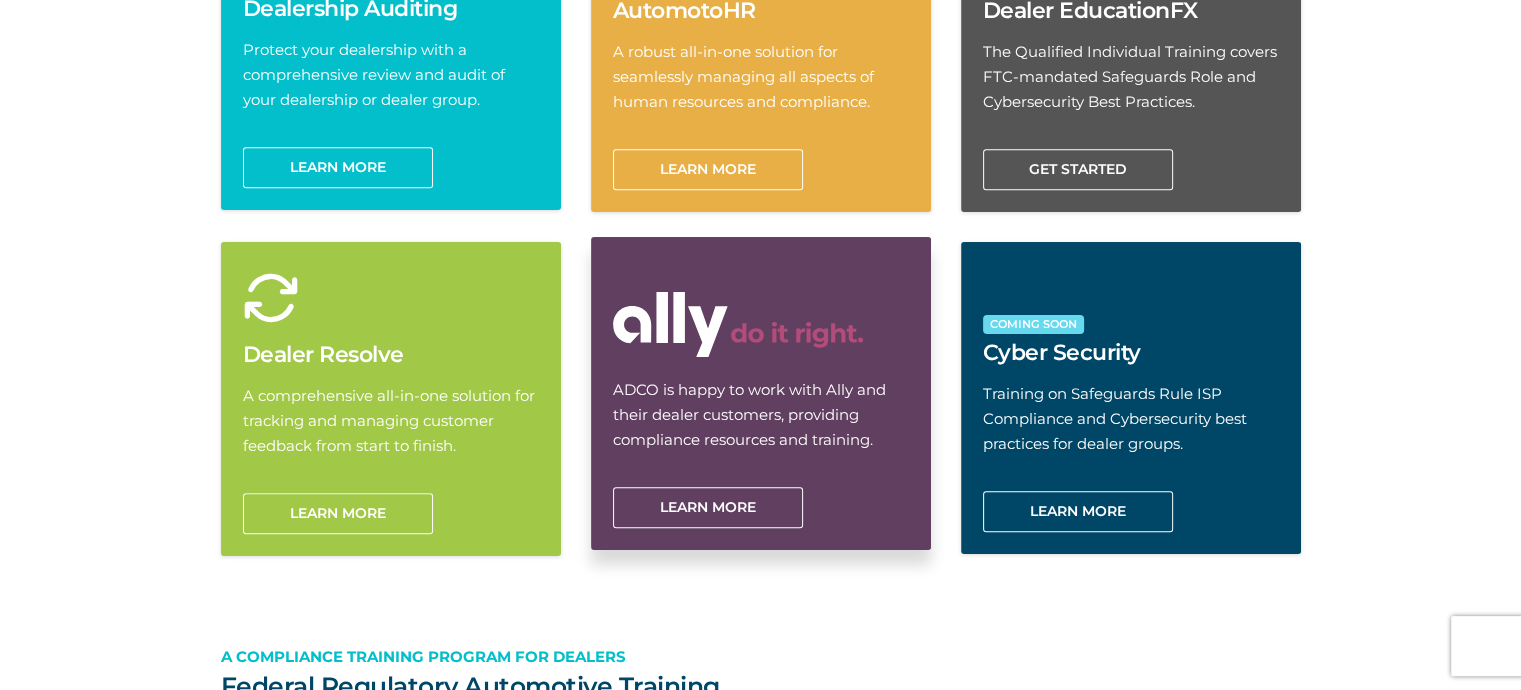 click at bounding box center [738, 324] 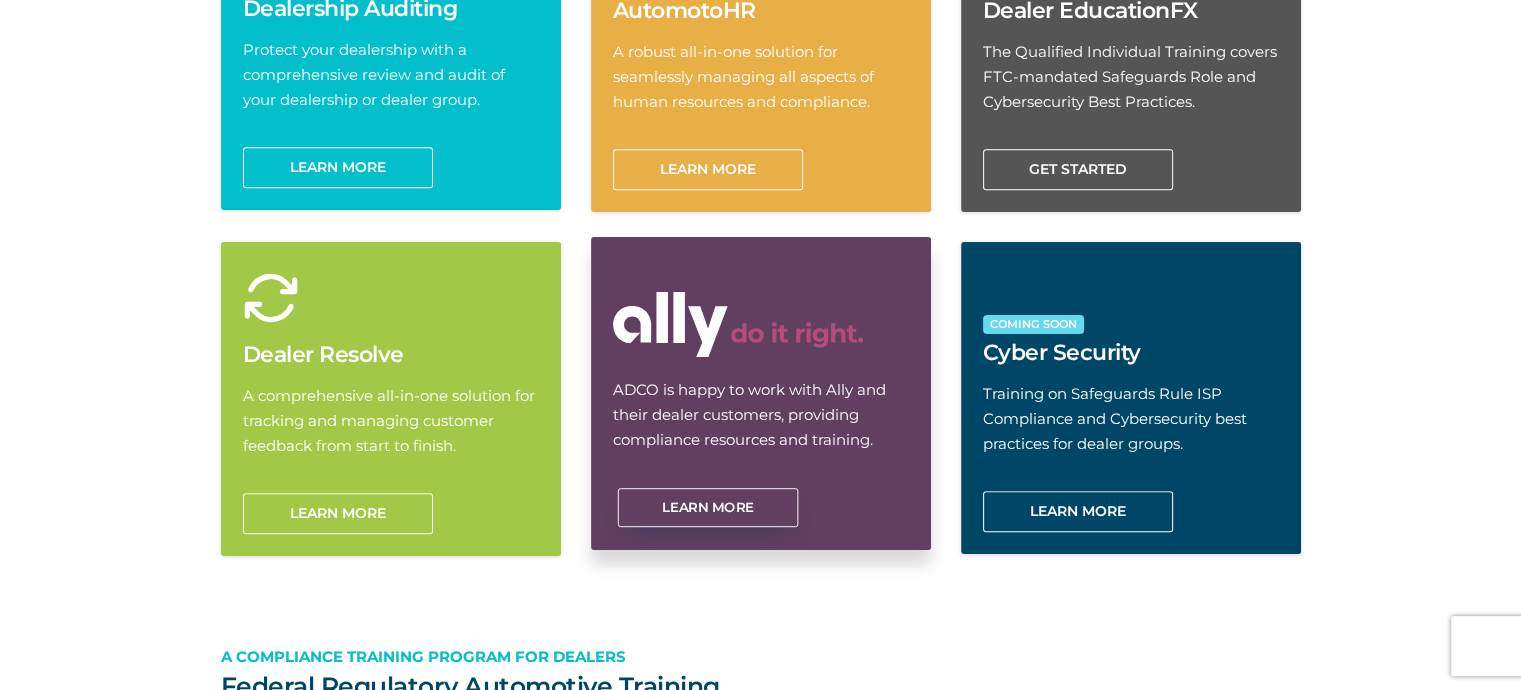 drag, startPoint x: 727, startPoint y: 484, endPoint x: 731, endPoint y: 509, distance: 25.317978 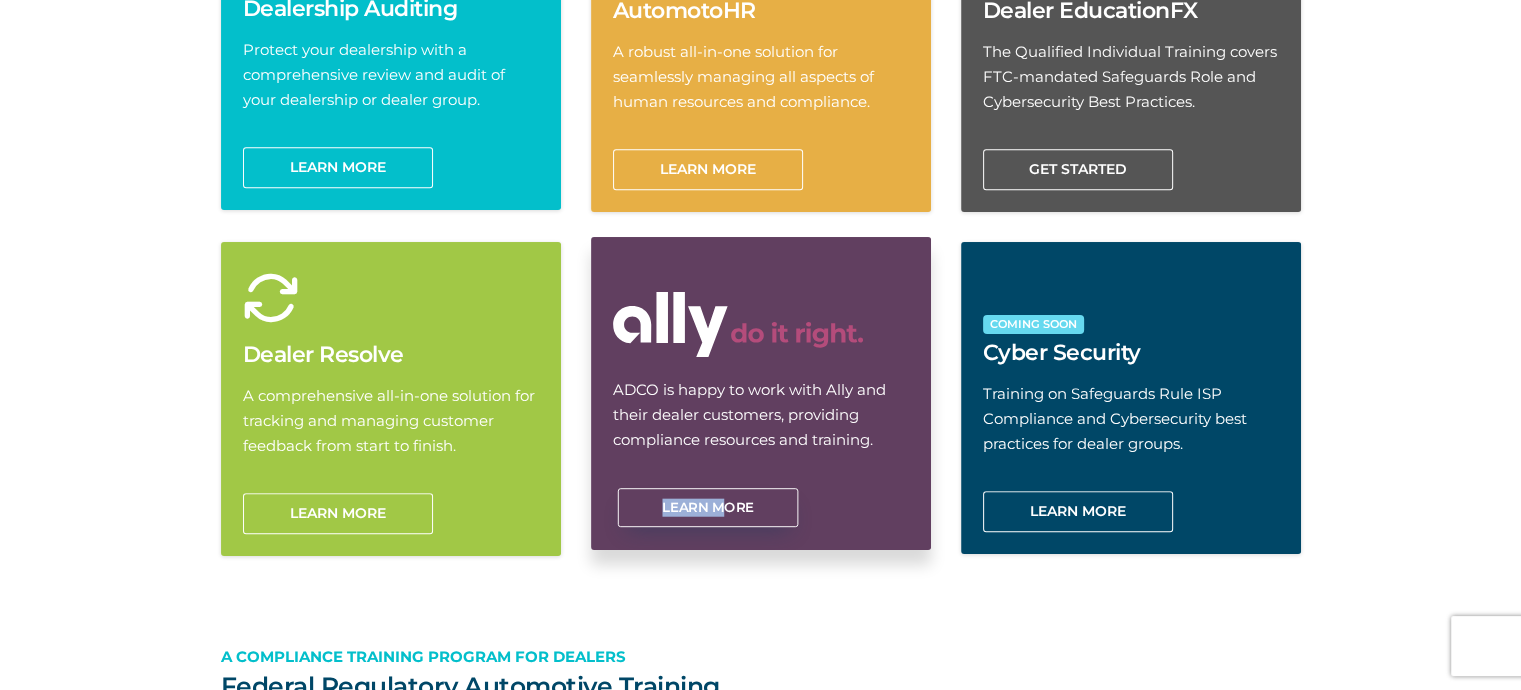 click on "Learn More" at bounding box center (707, 507) 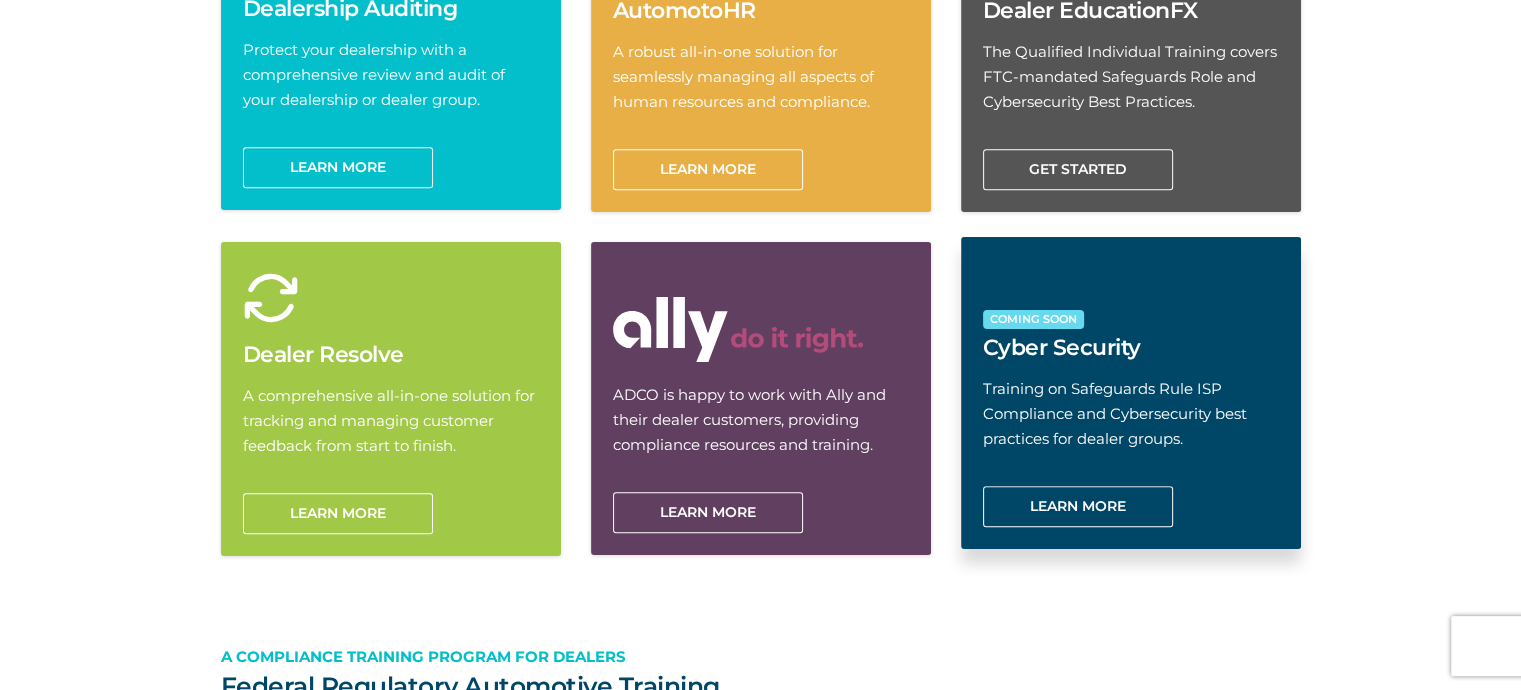 click on "Training on Safeguards Rule ISP Compliance and Cybersecurity best practices for dealer groups." at bounding box center [1131, 413] 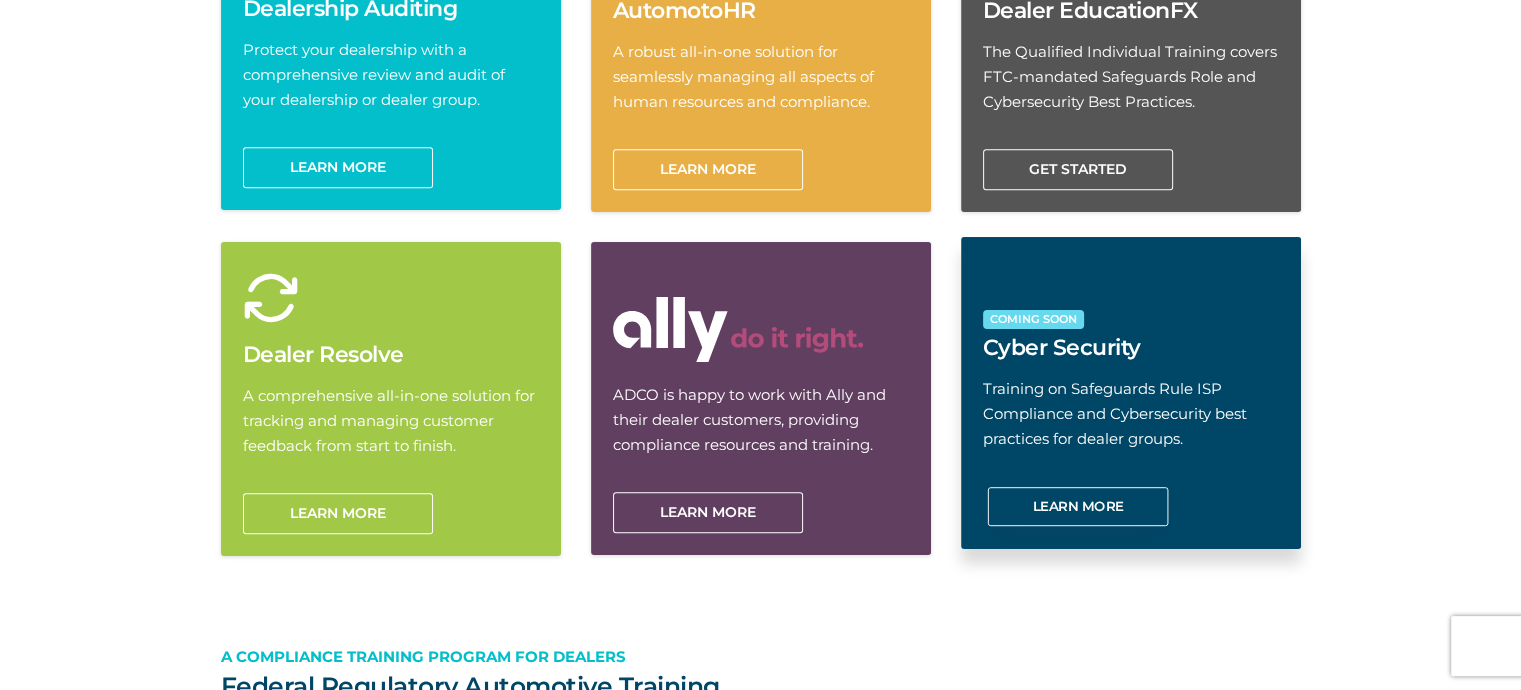click on "Learn more" at bounding box center (1077, 506) 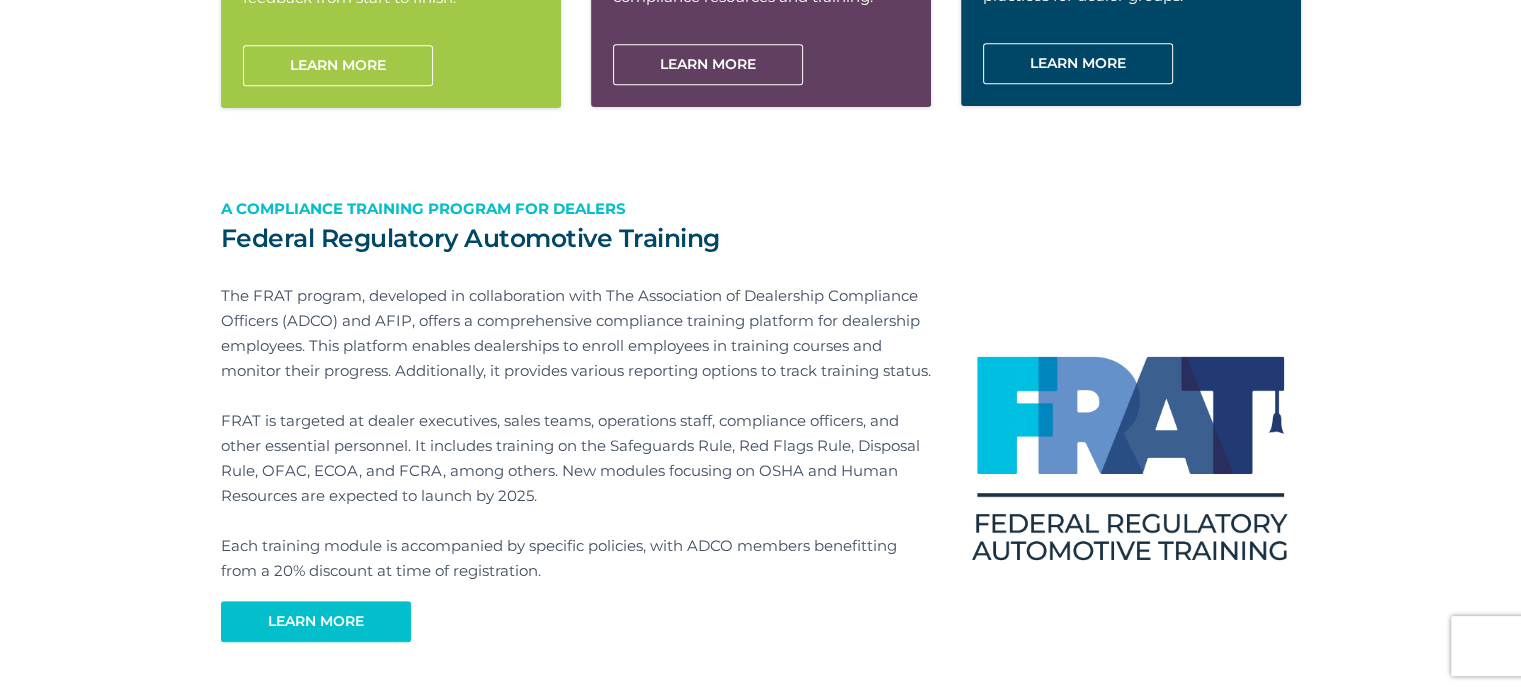 scroll, scrollTop: 1600, scrollLeft: 0, axis: vertical 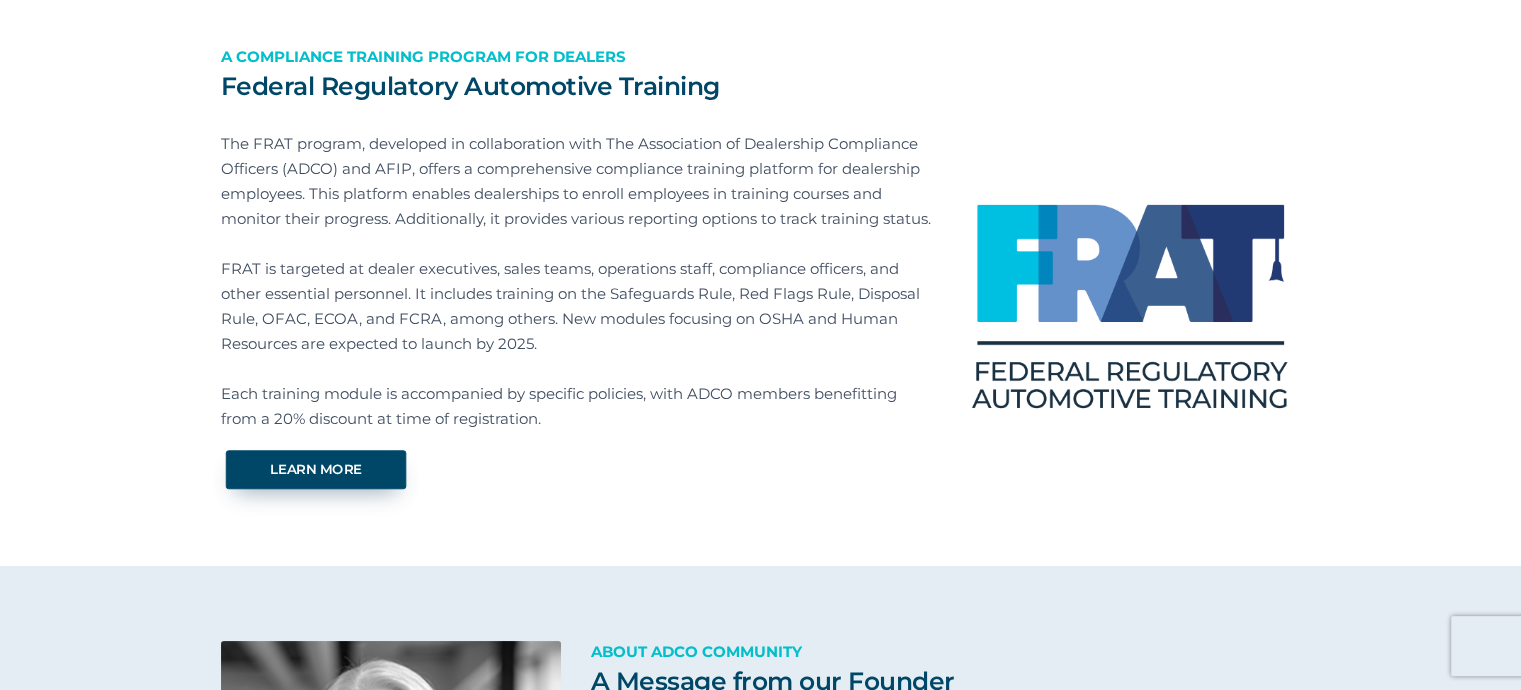 click on "Learn more" at bounding box center (315, 469) 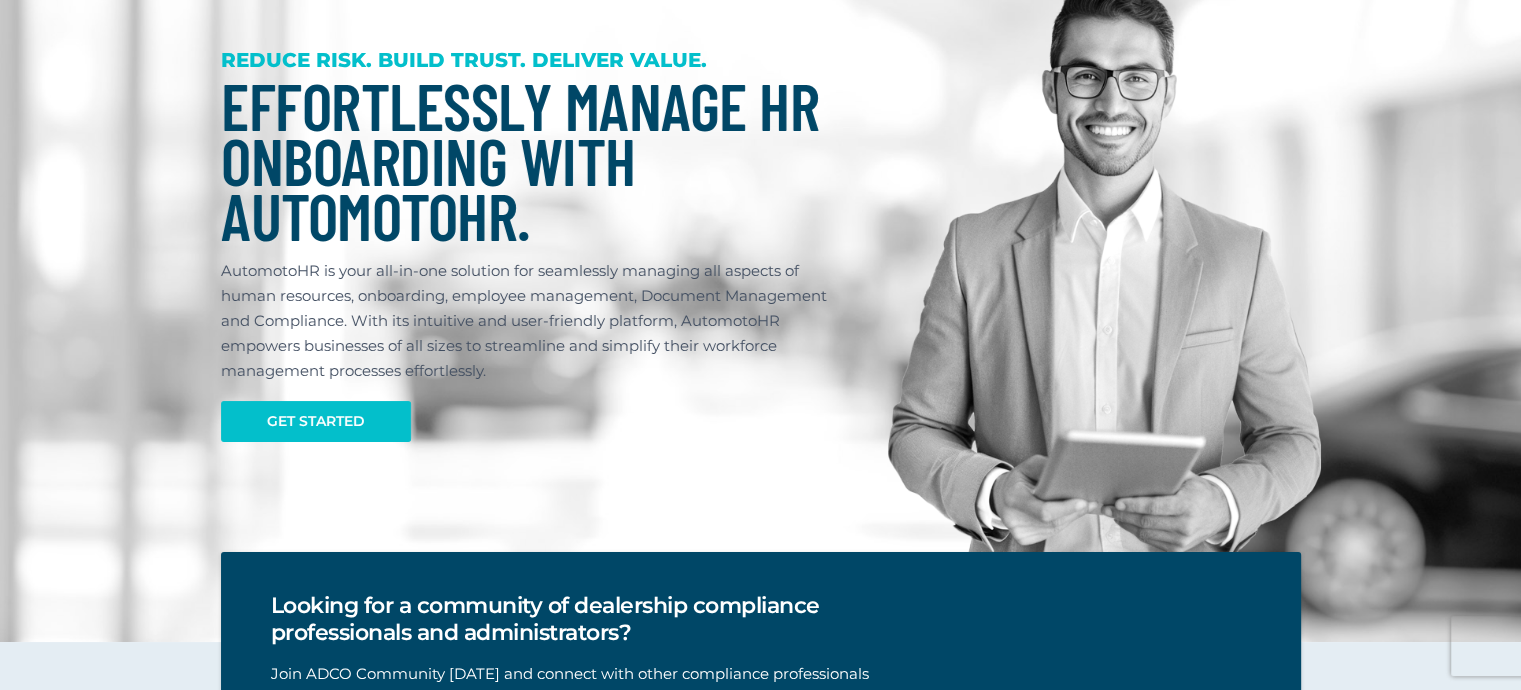 scroll, scrollTop: 0, scrollLeft: 0, axis: both 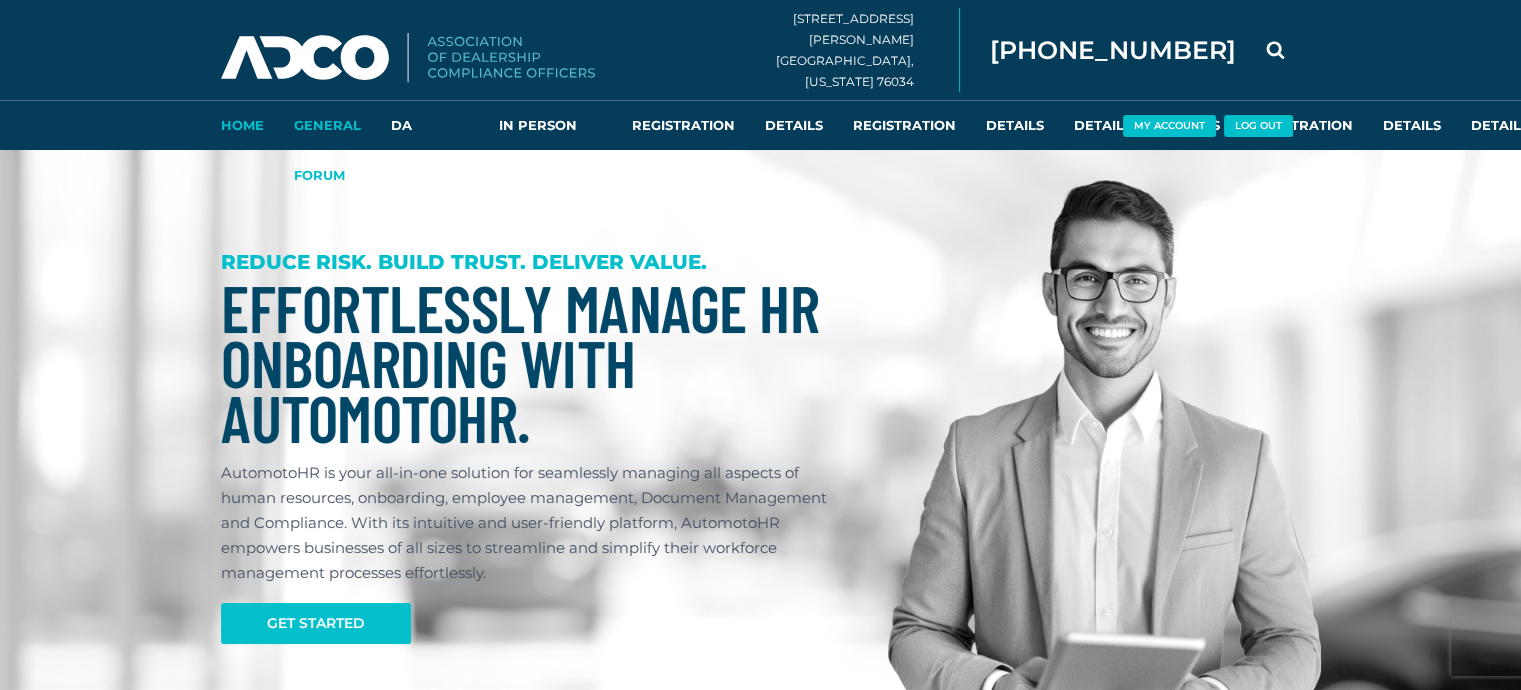 click on "General Forum" at bounding box center (327, 125) 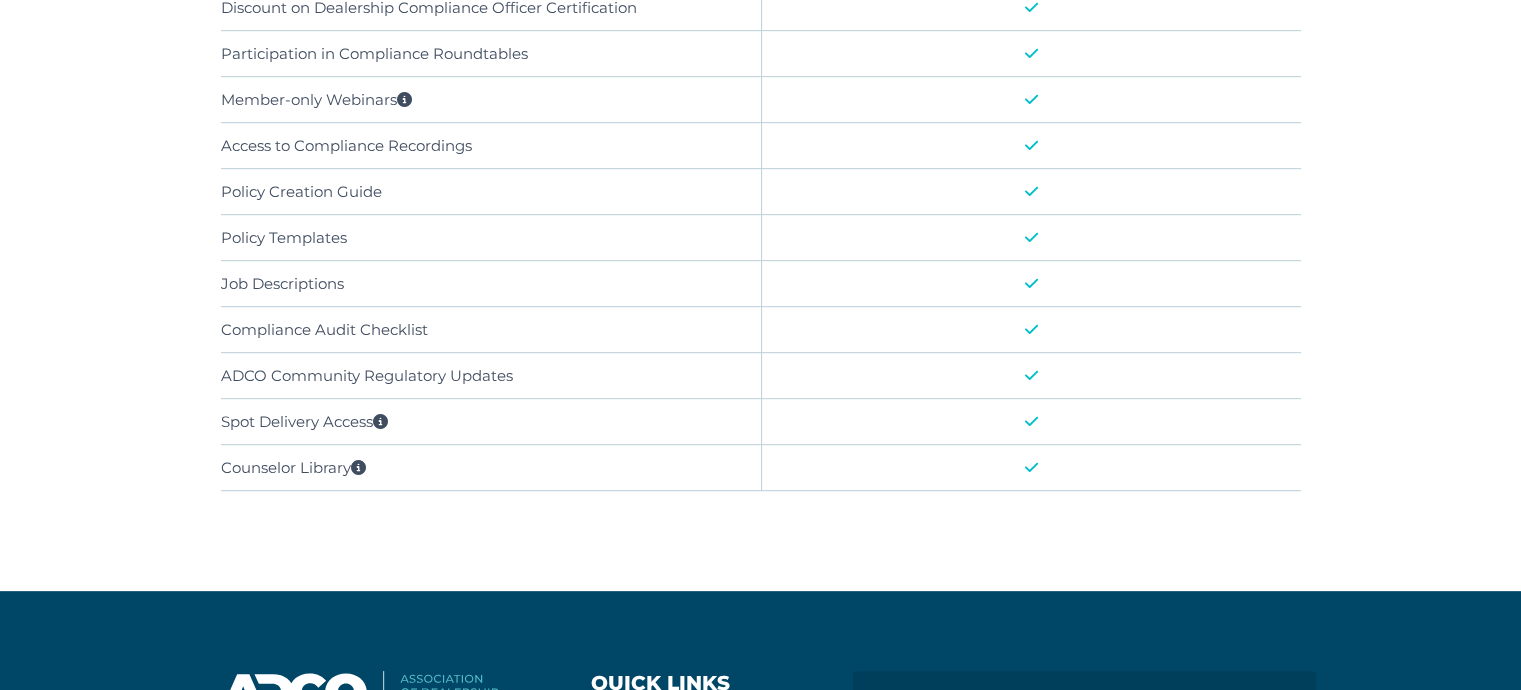 scroll, scrollTop: 988, scrollLeft: 0, axis: vertical 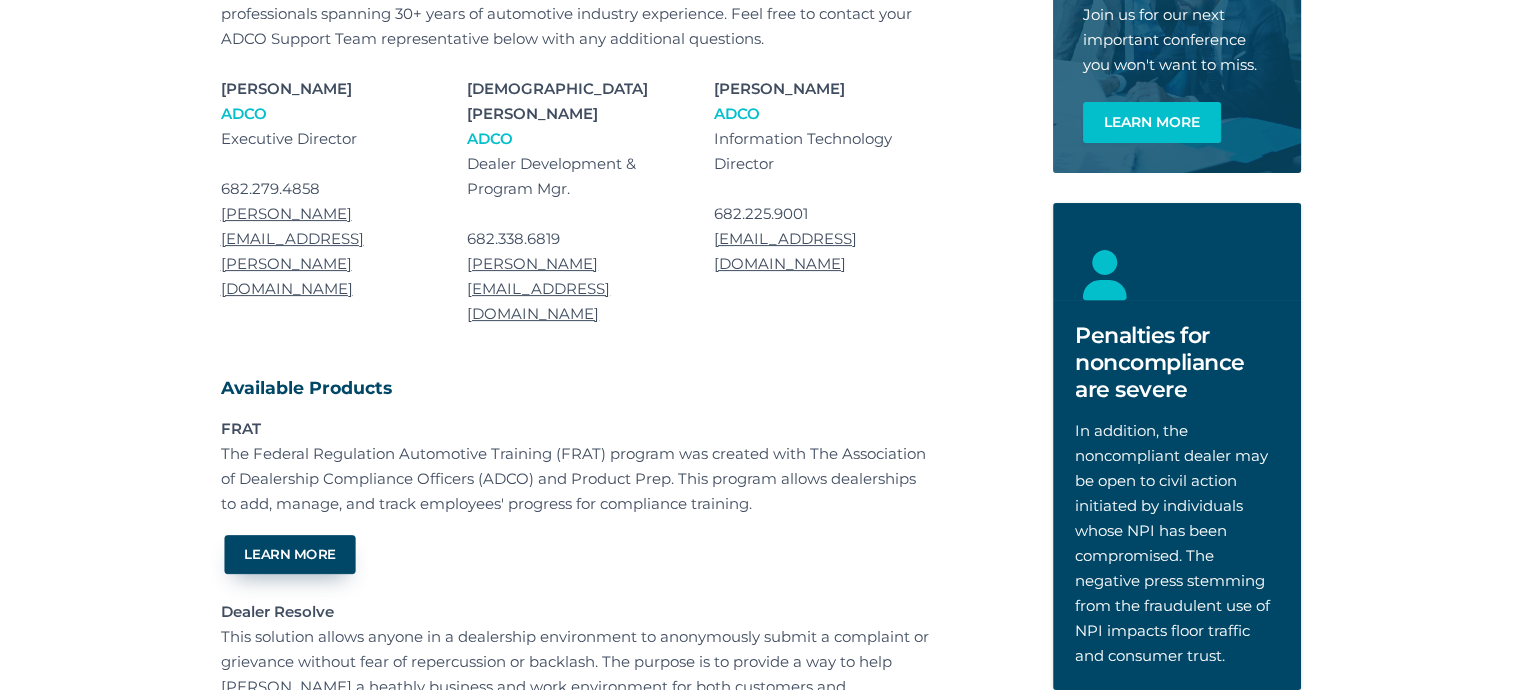 click on "Learn More" at bounding box center [289, 554] 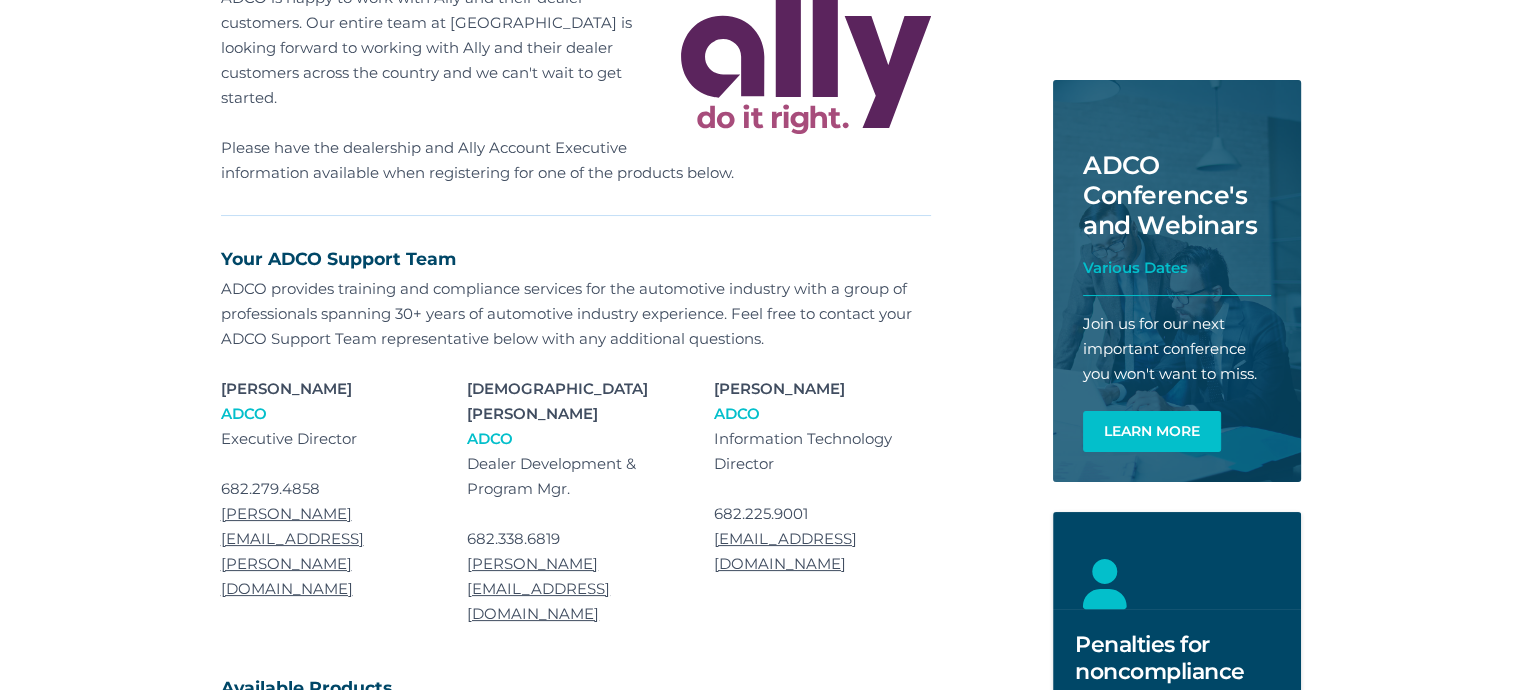 scroll, scrollTop: 0, scrollLeft: 0, axis: both 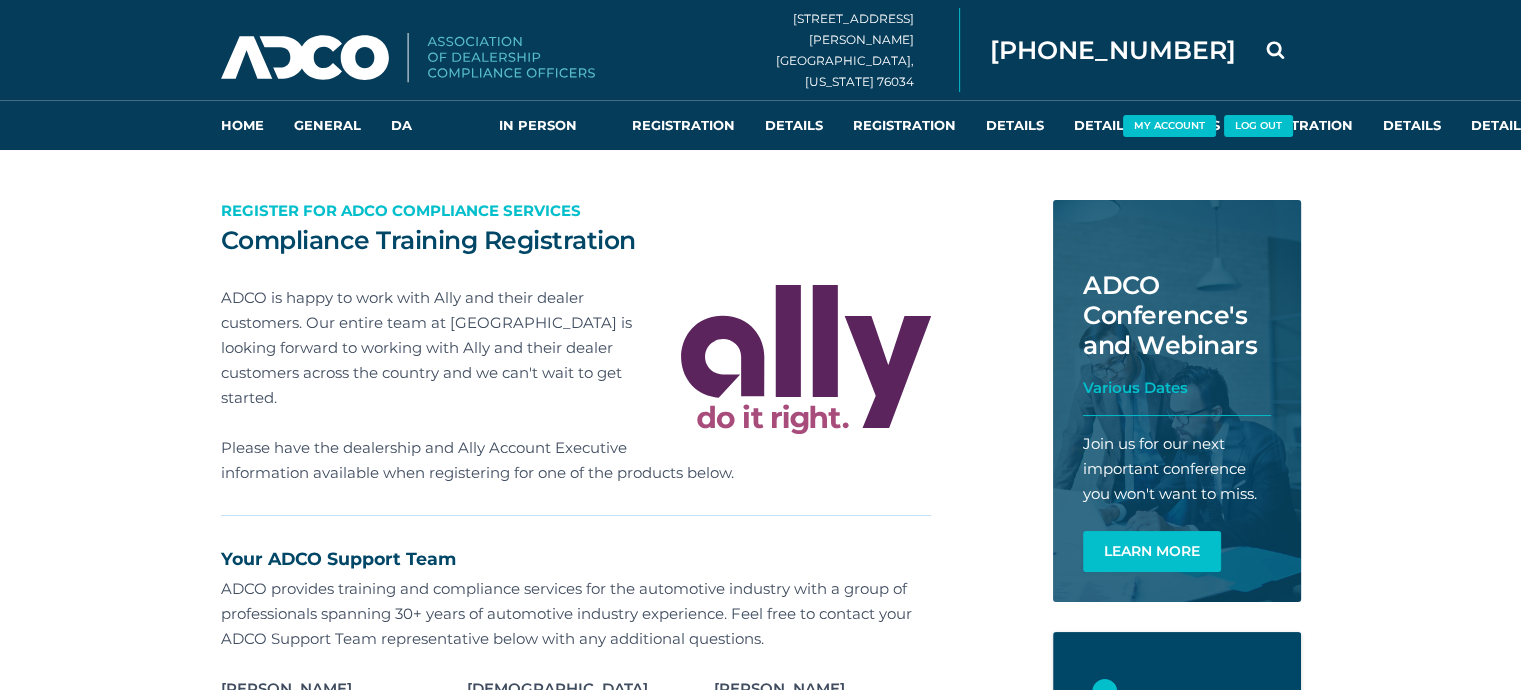 click on "Register for ADCO Compliance Services" at bounding box center [576, 210] 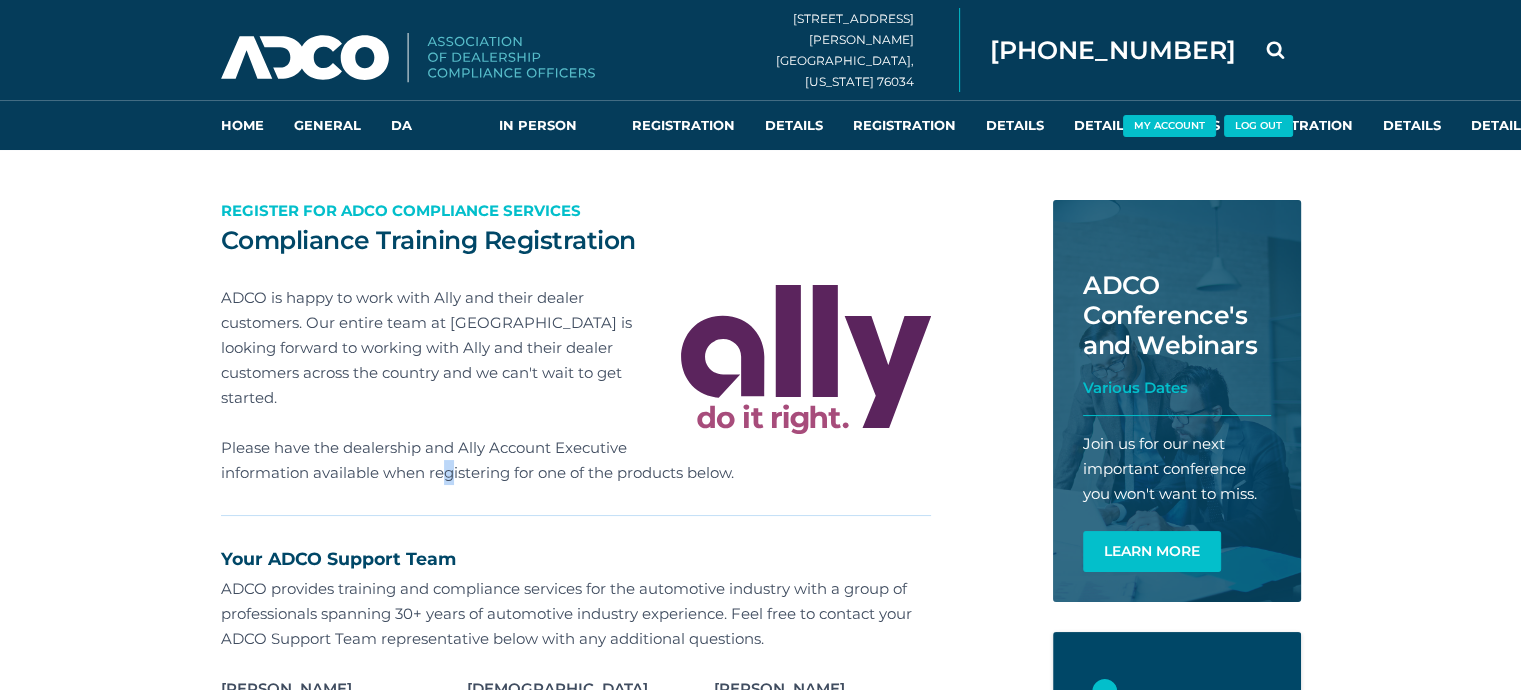 click on "Please have the dealership and Ally Account Executive information available when registering for one of the products below." at bounding box center (576, 460) 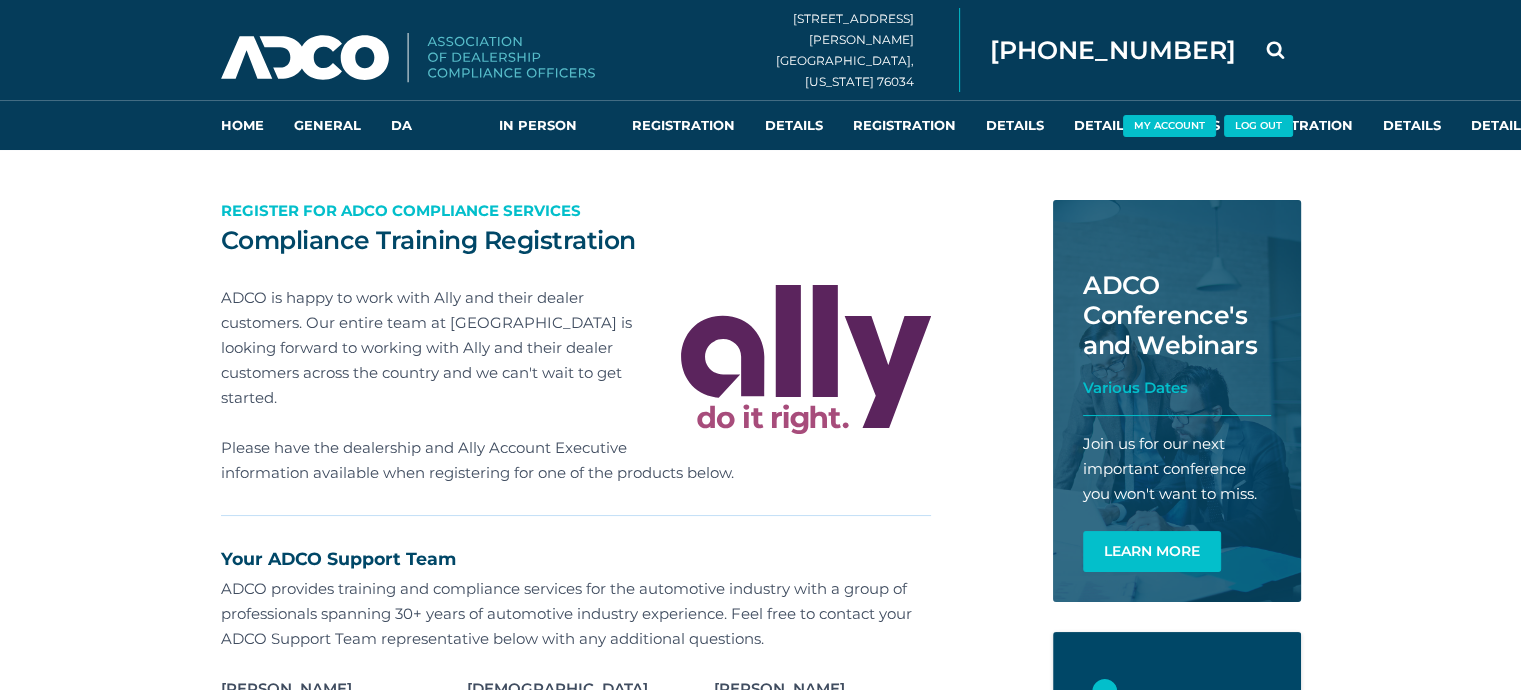 click at bounding box center (576, 515) 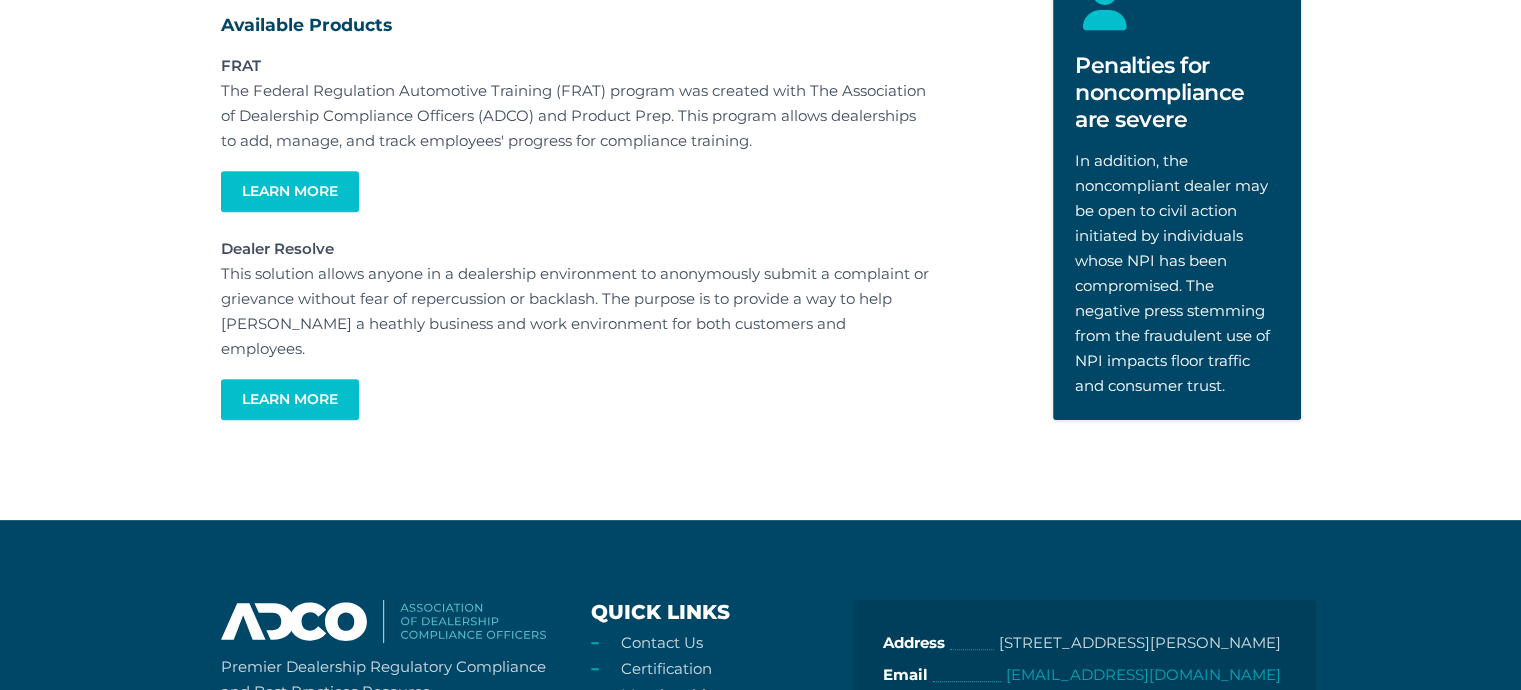 scroll, scrollTop: 1142, scrollLeft: 0, axis: vertical 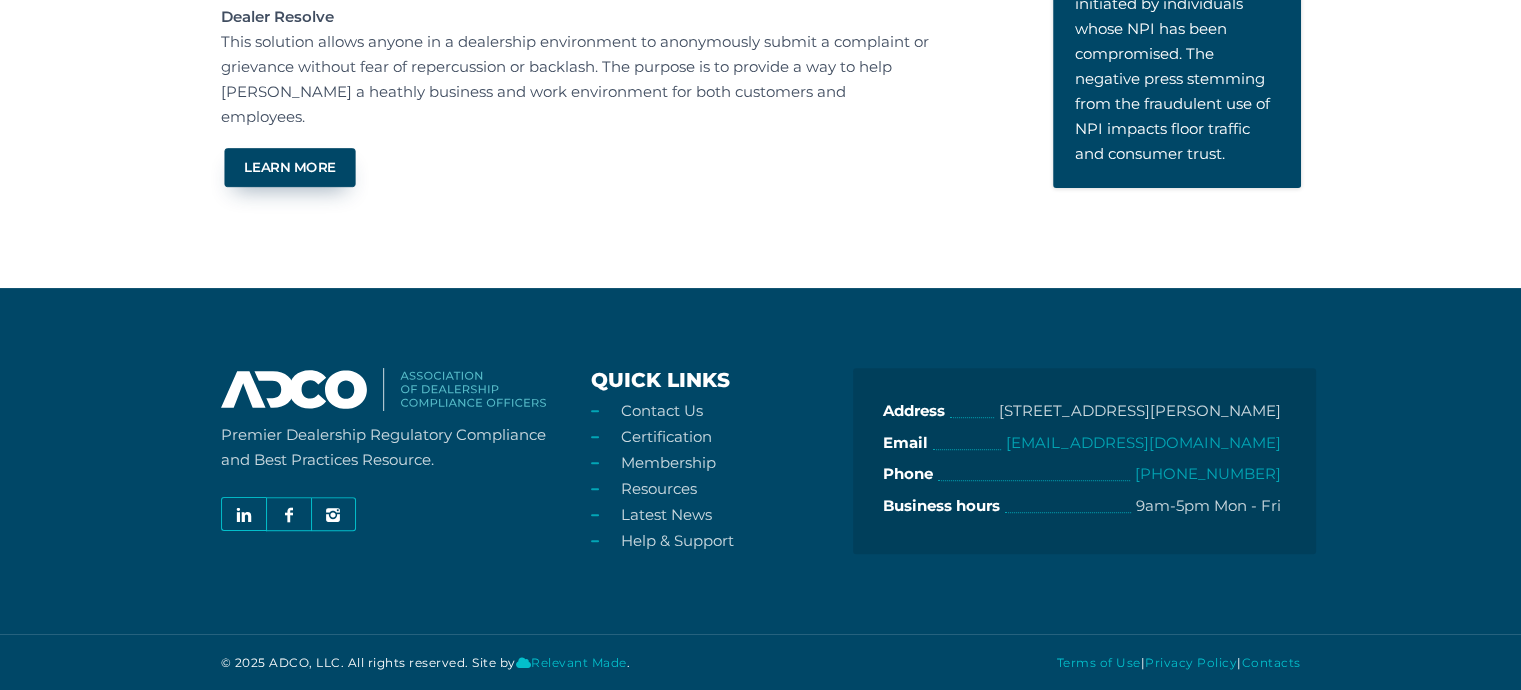 click on "Learn More" at bounding box center (289, 167) 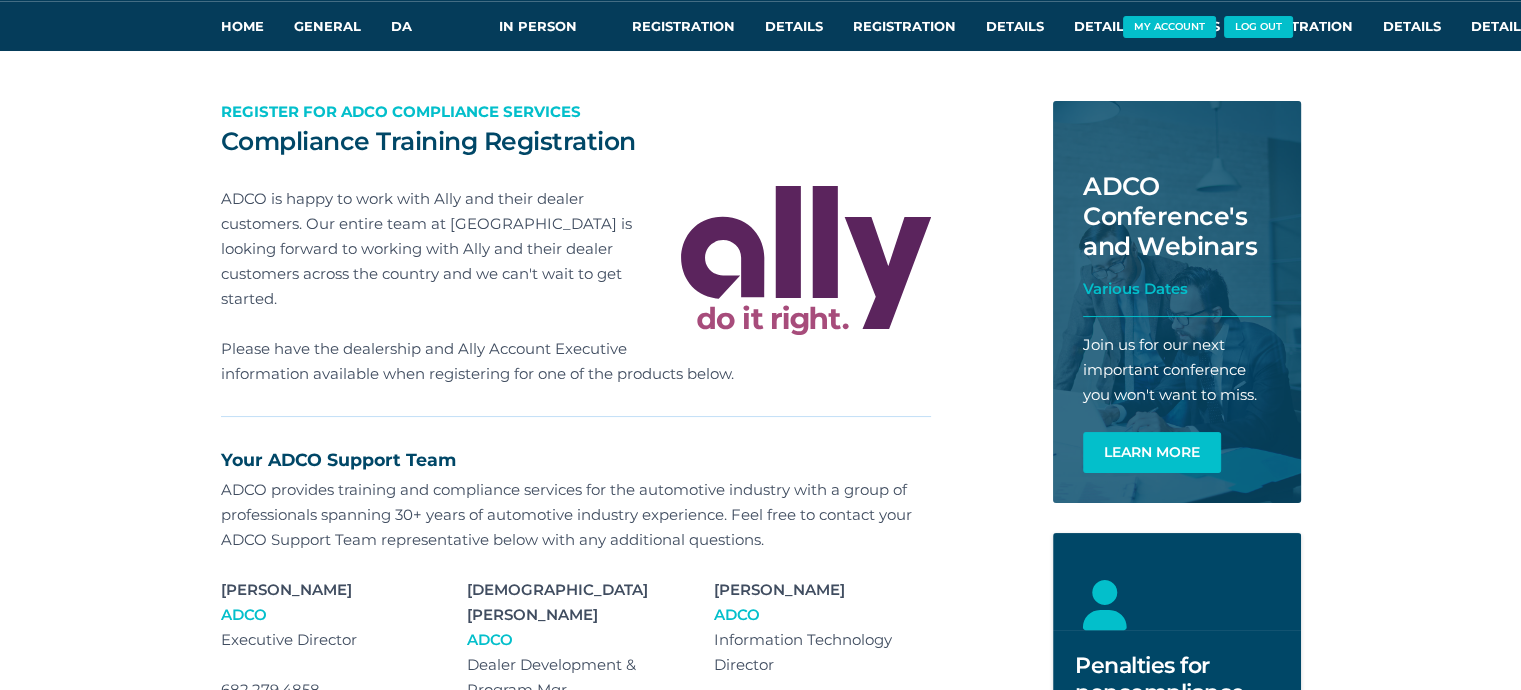 scroll, scrollTop: 0, scrollLeft: 0, axis: both 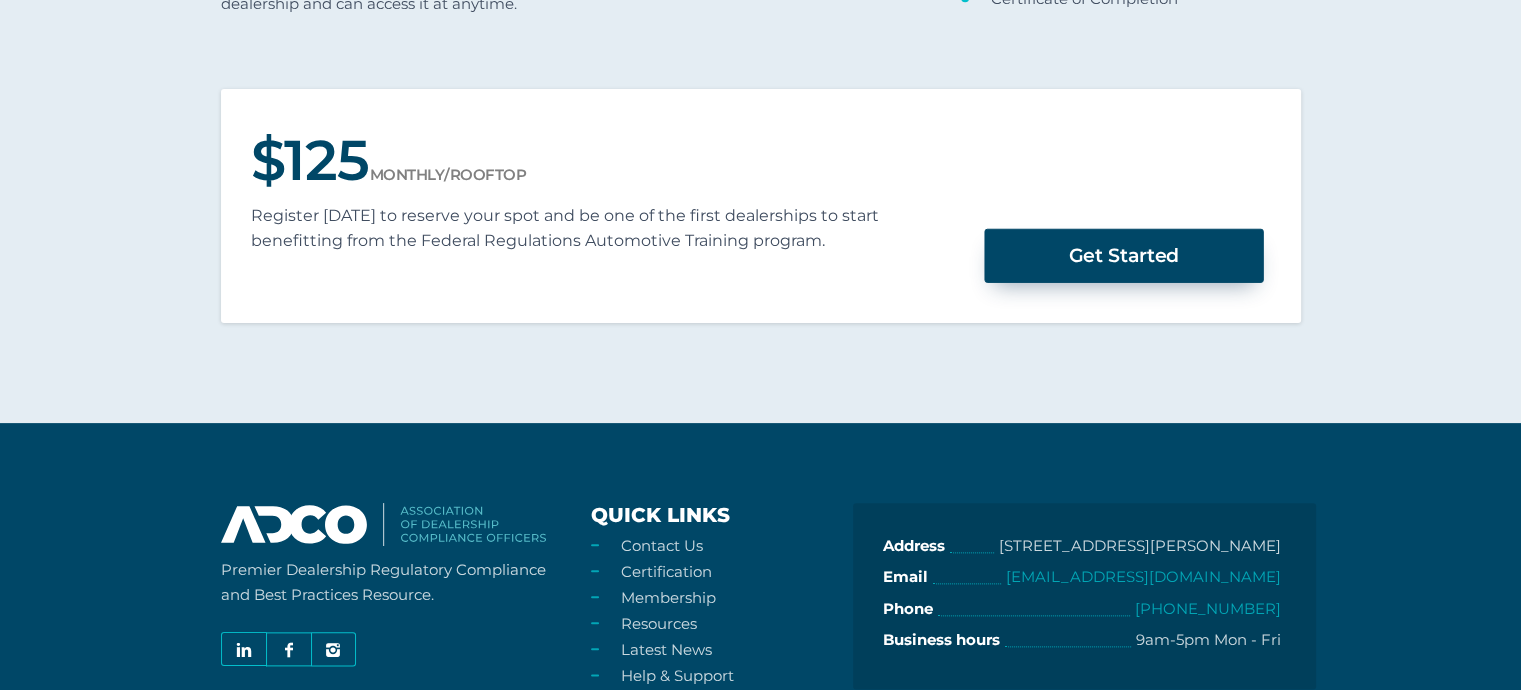 click on "Get Started" at bounding box center [1123, 256] 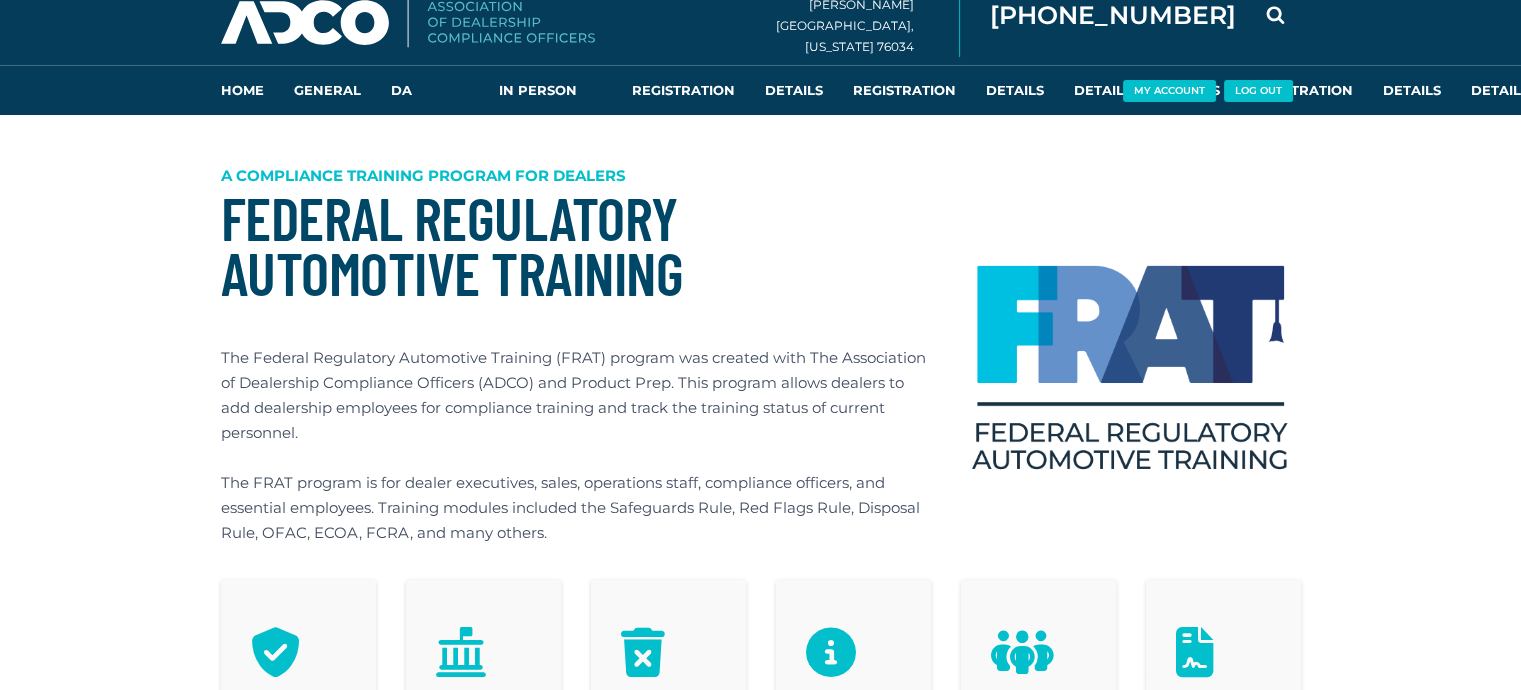 scroll, scrollTop: 0, scrollLeft: 0, axis: both 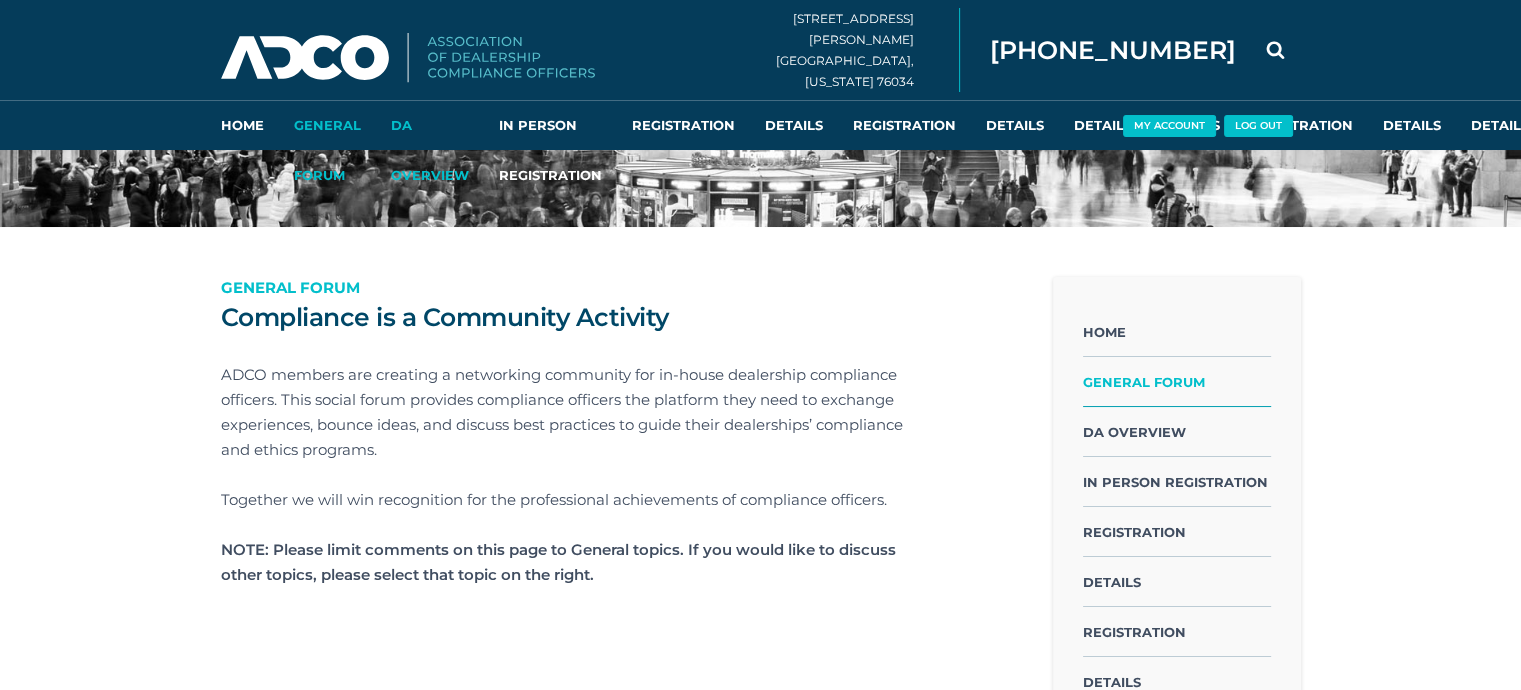 click on "DA Overview" at bounding box center (430, 125) 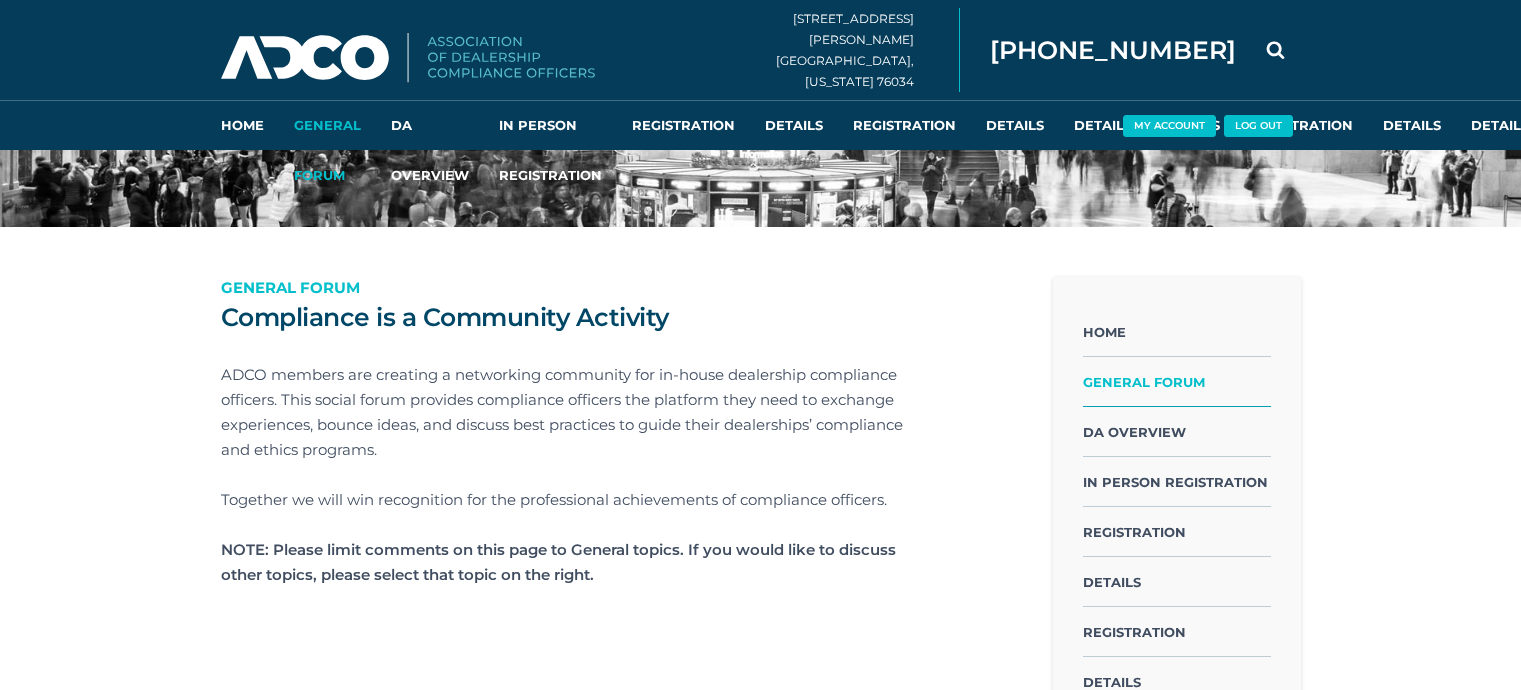scroll, scrollTop: 0, scrollLeft: 0, axis: both 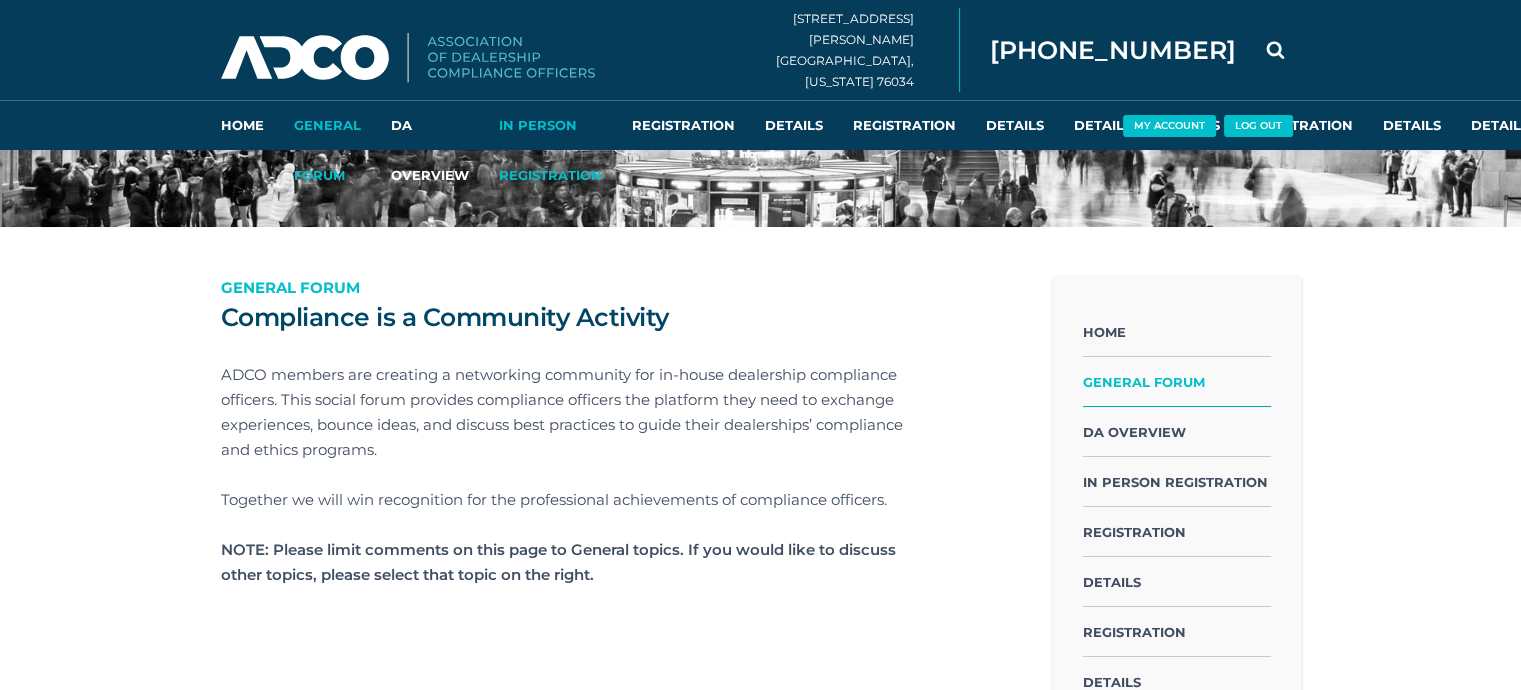 click on "In Person Registration" at bounding box center (550, 125) 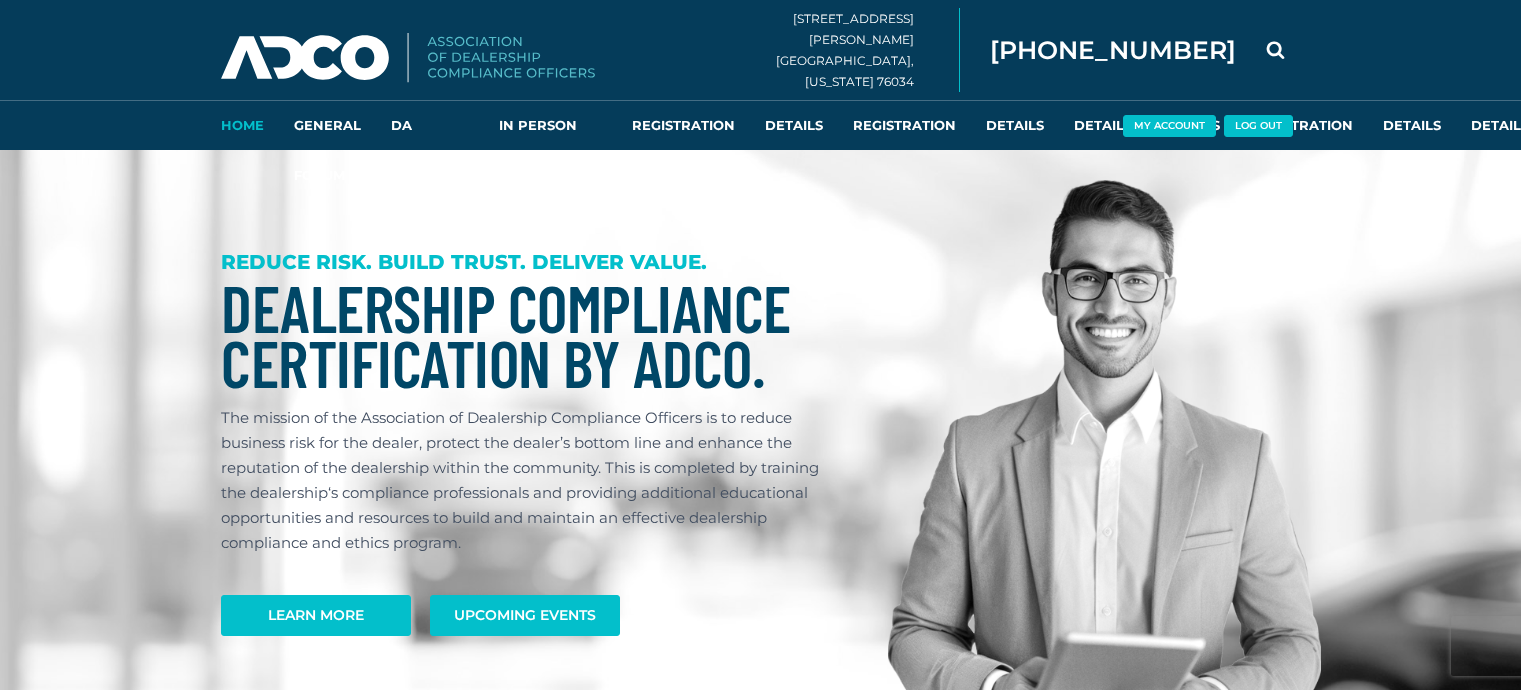 scroll, scrollTop: 0, scrollLeft: 0, axis: both 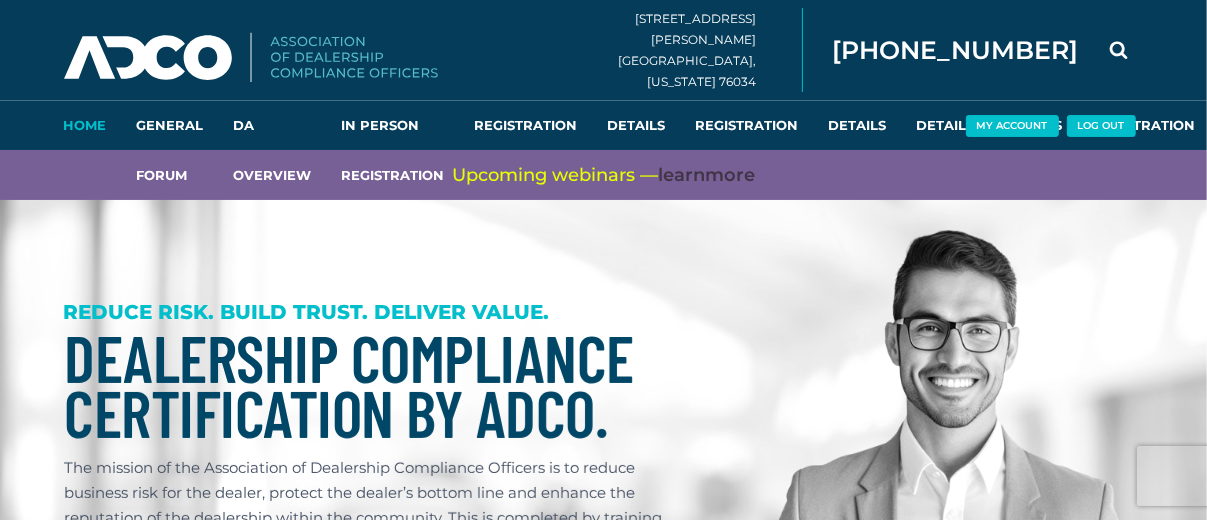 click on "Home
General Forum
DA Overview
In Person Registration
Registration
Details
Registration
Details
Details
Details
Registration
Details
Details
Details
Conference Details
Details
About
Details
Seminar Details
Seminar Details
Presenters
[GEOGRAPHIC_DATA]
[GEOGRAPHIC_DATA]
[GEOGRAPHIC_DATA]
DA Resources
[GEOGRAPHIC_DATA]
[GEOGRAPHIC_DATA]
[GEOGRAPHIC_DATA]
Registration
[GEOGRAPHIC_DATA]
Certification
Busi & Acc Forum
DA Documents
Speakers
[GEOGRAPHIC_DATA]
Seminar Agenda
Registration
Registration
Registration
Registration
Registration
Registration
Registration
Membership
Compliance Mgmt" at bounding box center [603, 2144] 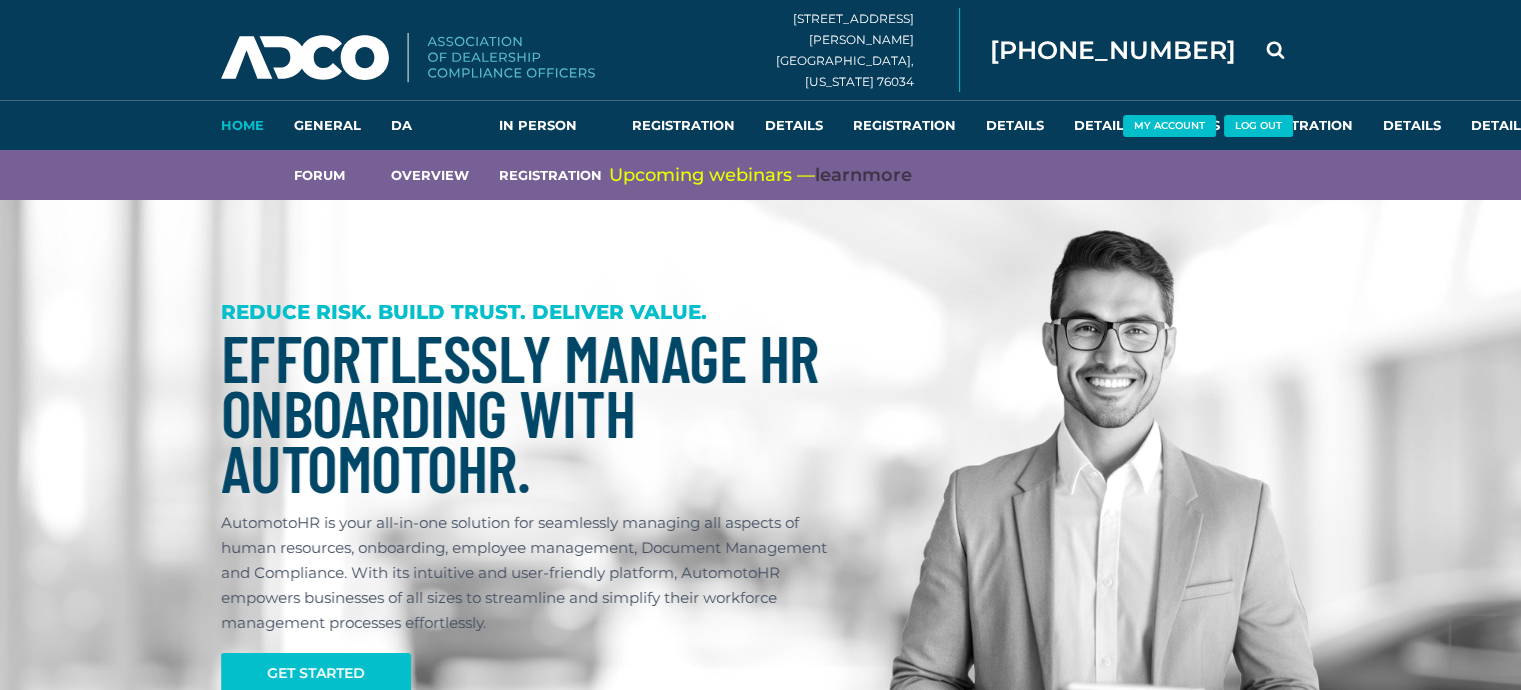 click on "Home" at bounding box center (242, 125) 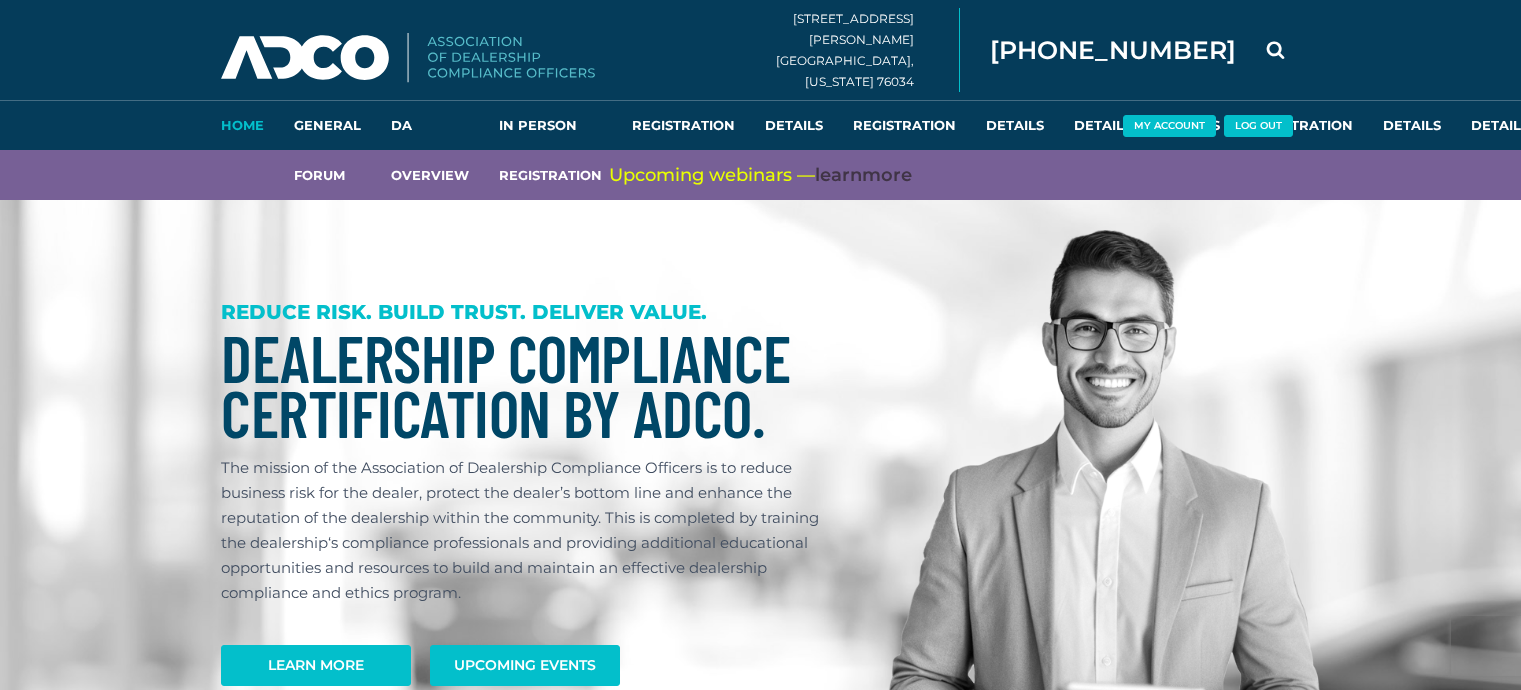 scroll, scrollTop: 0, scrollLeft: 0, axis: both 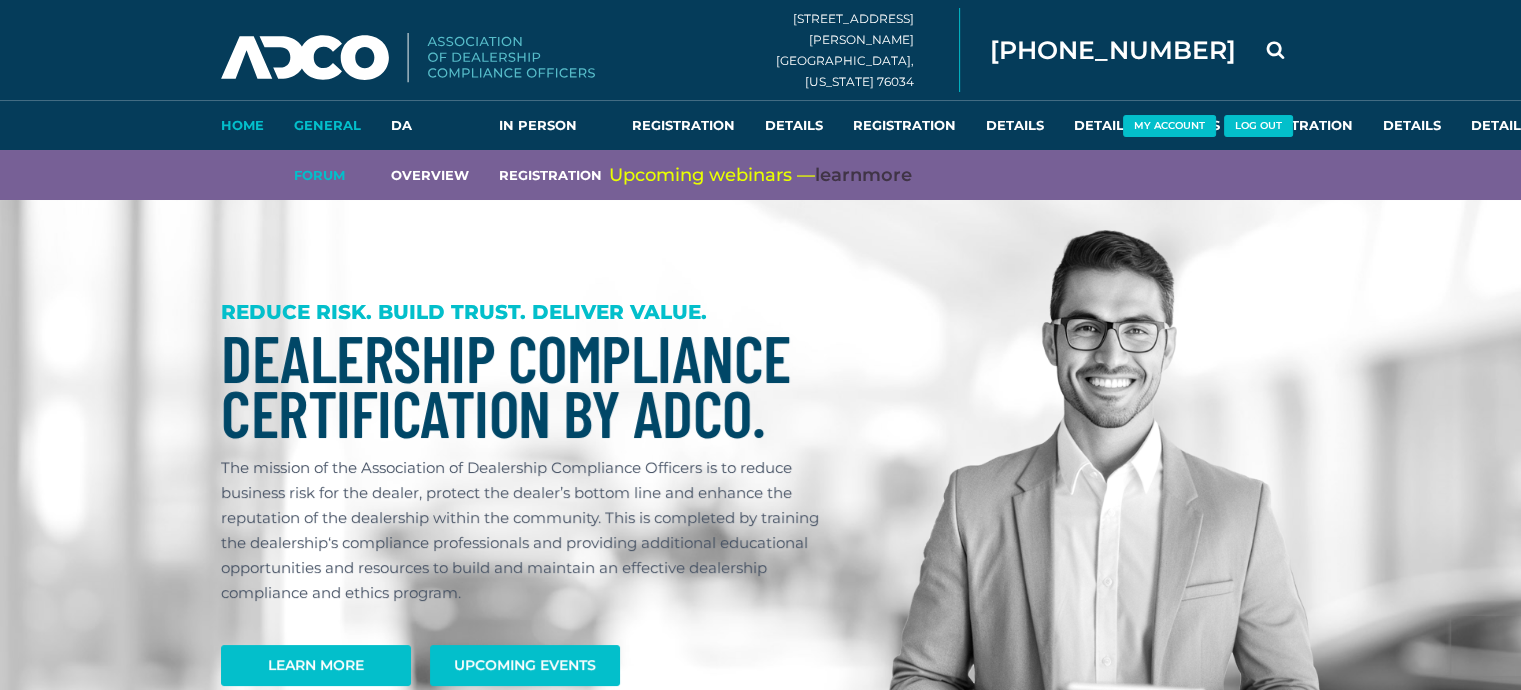 click on "General Forum" at bounding box center [327, 125] 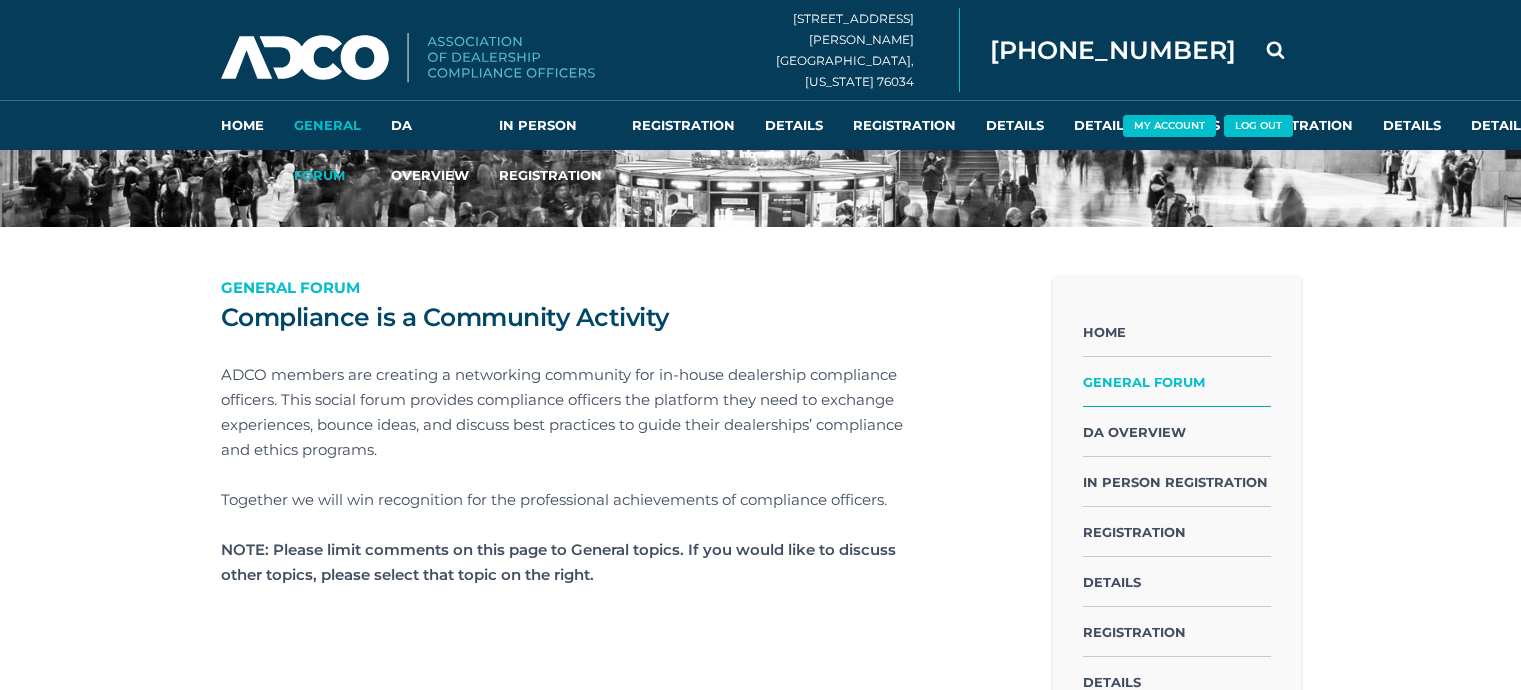 scroll, scrollTop: 0, scrollLeft: 0, axis: both 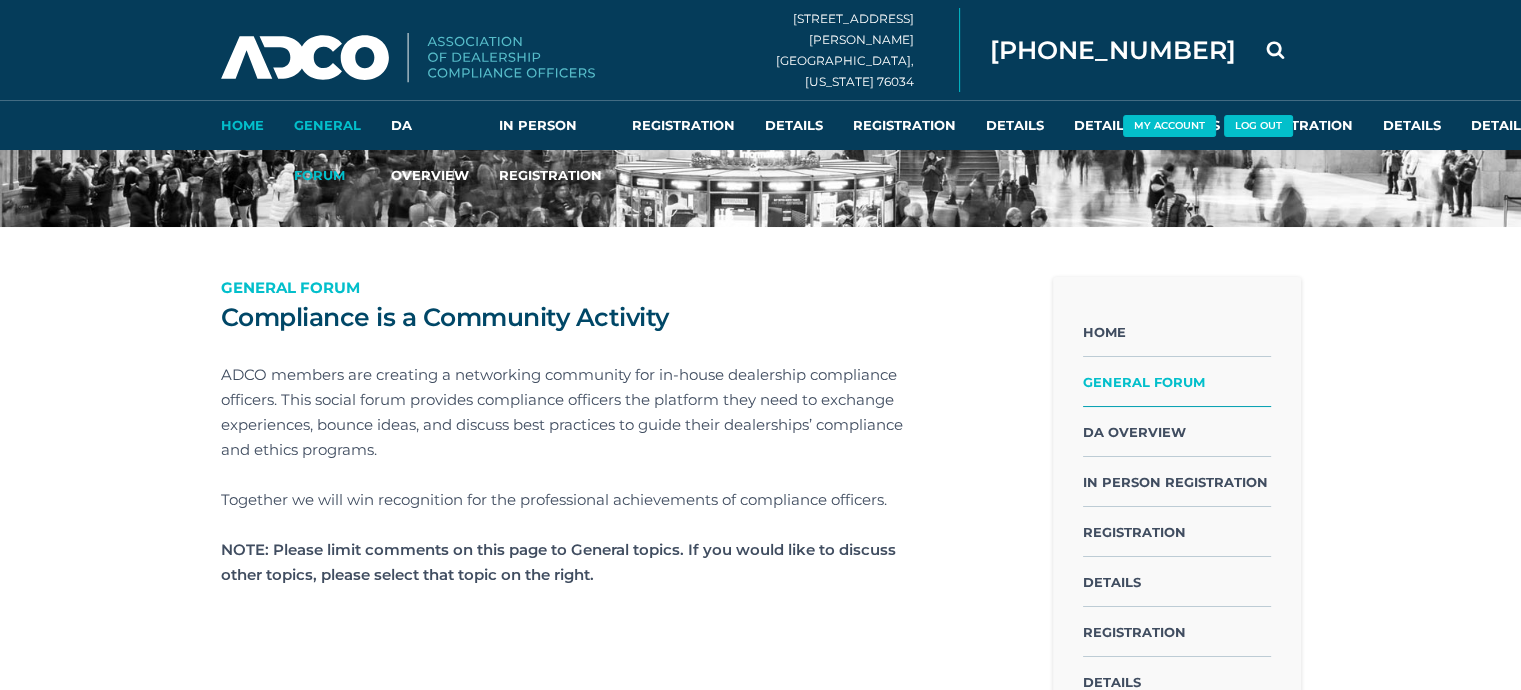 click on "Home" at bounding box center [242, 125] 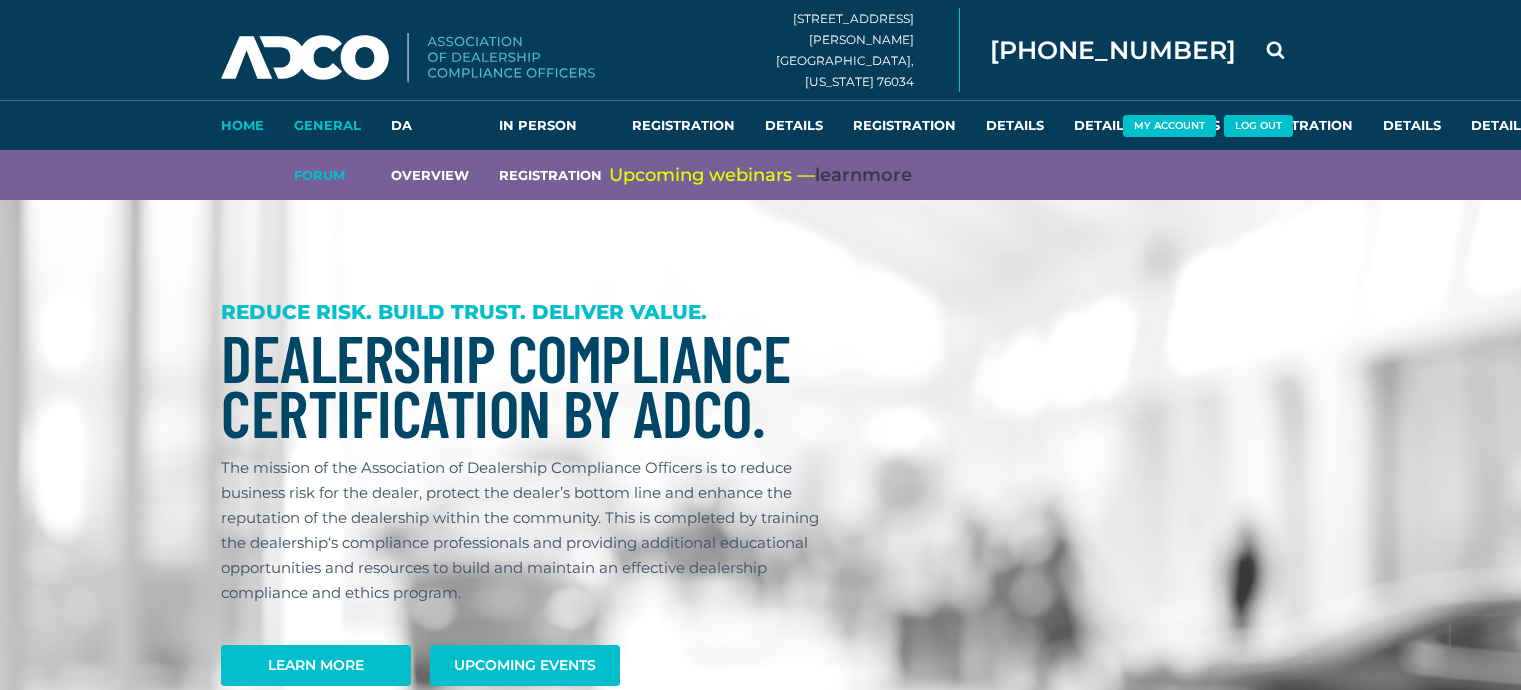 scroll, scrollTop: 0, scrollLeft: 0, axis: both 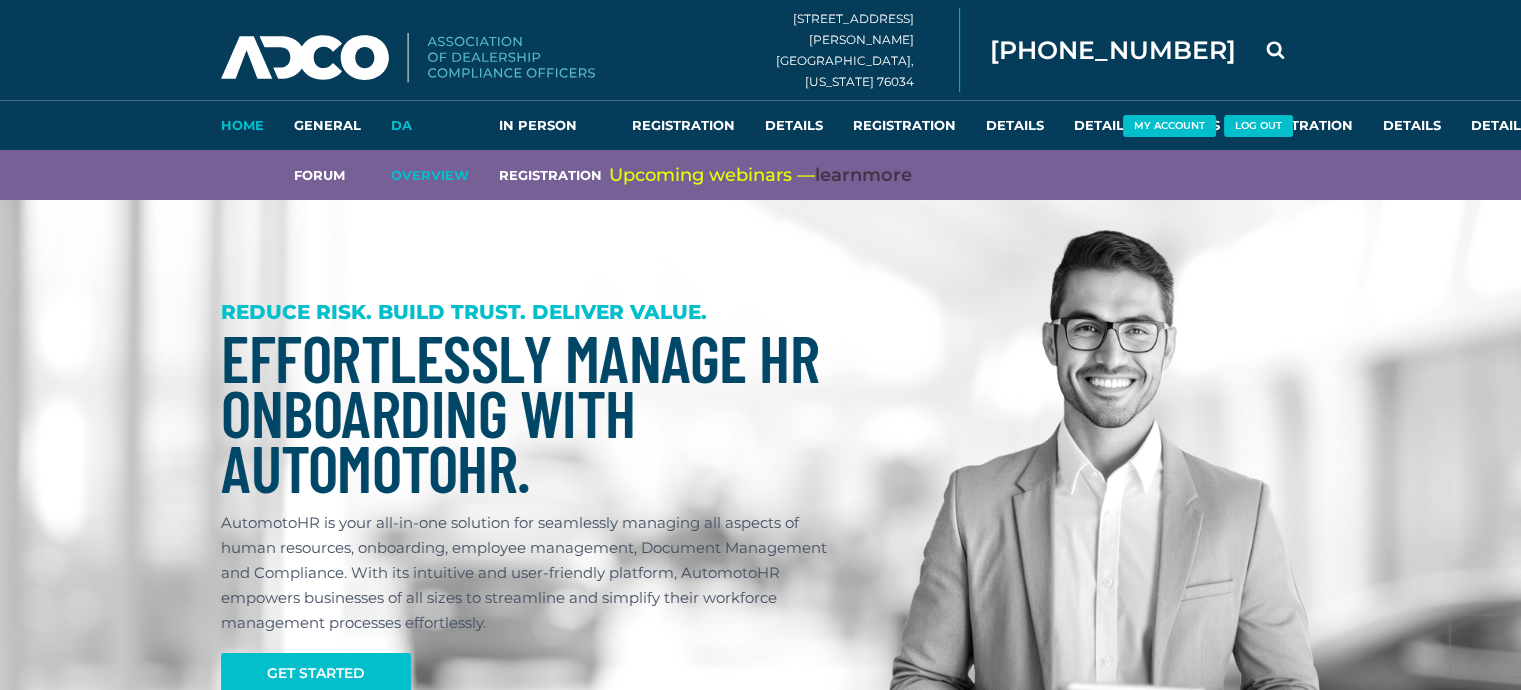 click on "DA Overview" at bounding box center (430, 125) 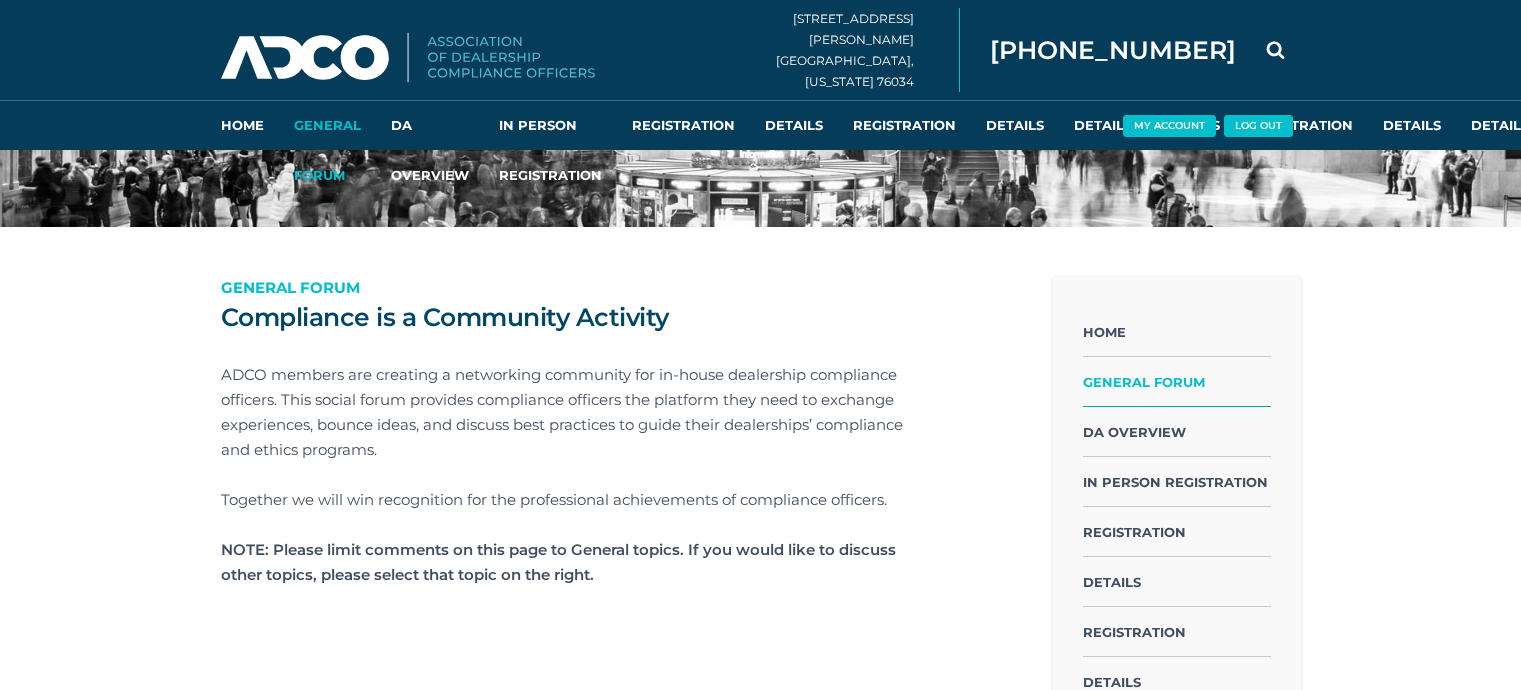 scroll, scrollTop: 0, scrollLeft: 0, axis: both 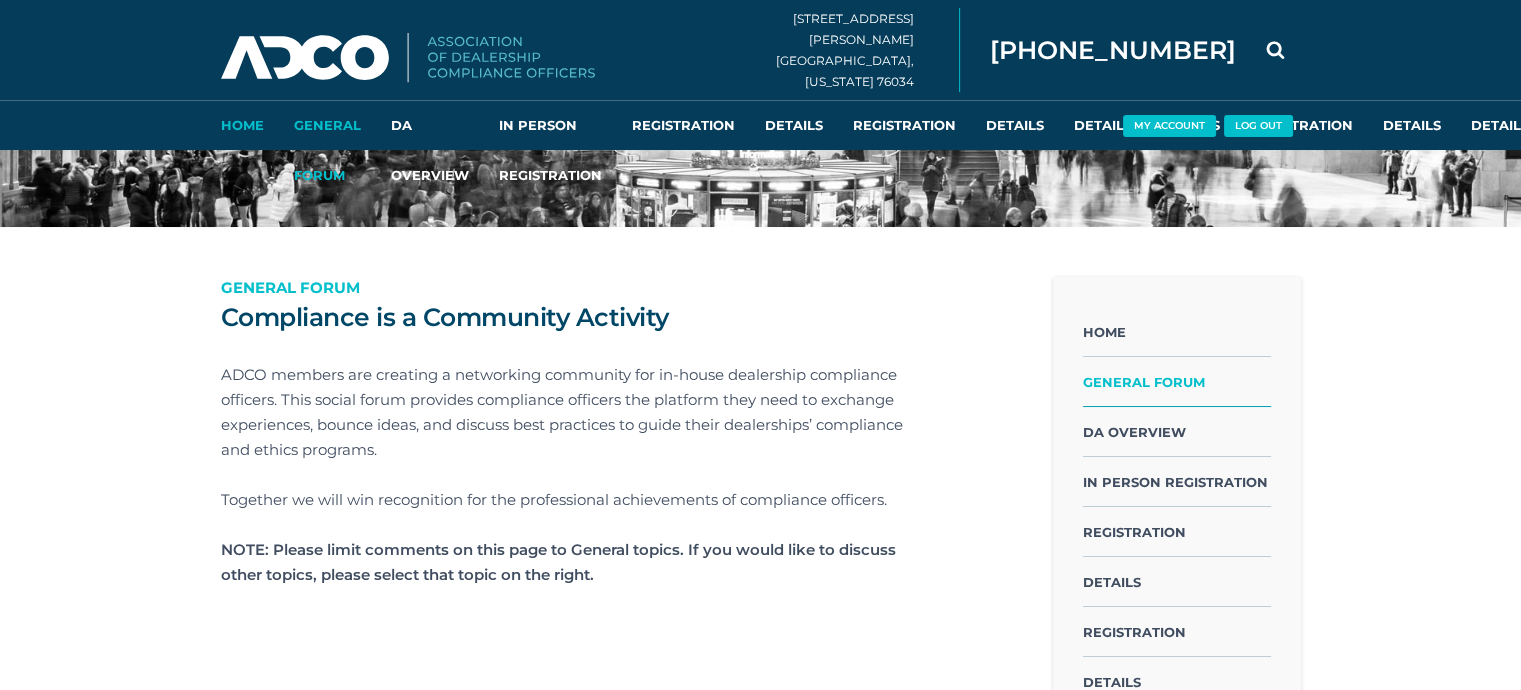 click on "Home" at bounding box center [242, 125] 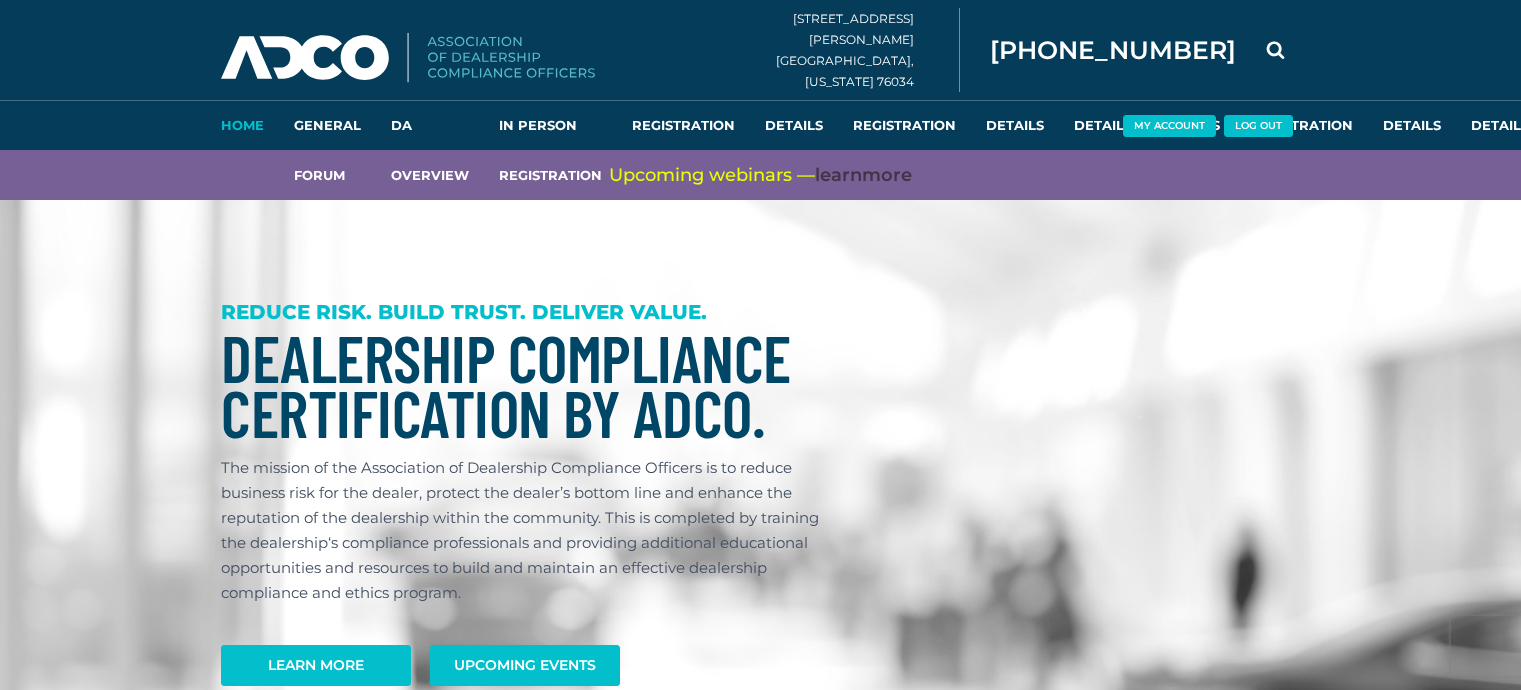 scroll, scrollTop: 0, scrollLeft: 0, axis: both 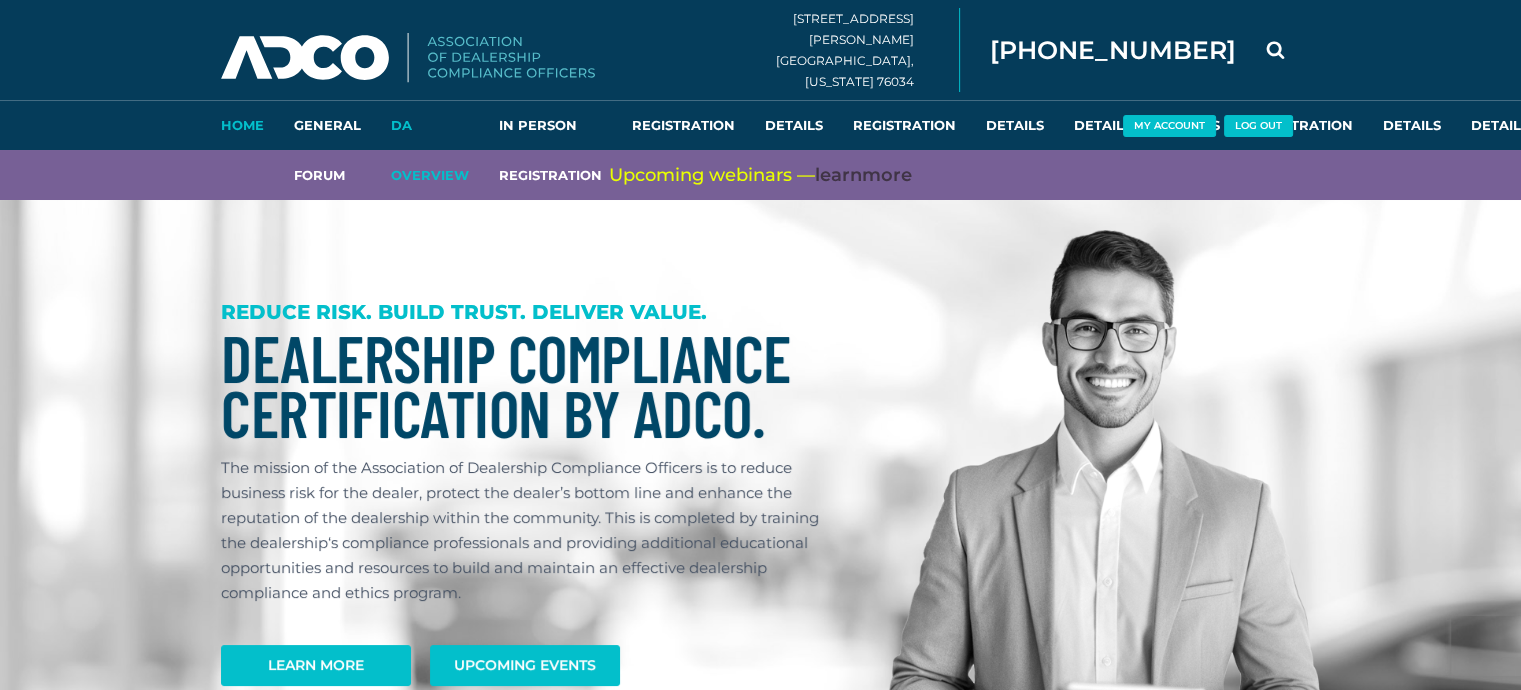 click on "DA Overview" at bounding box center (430, 125) 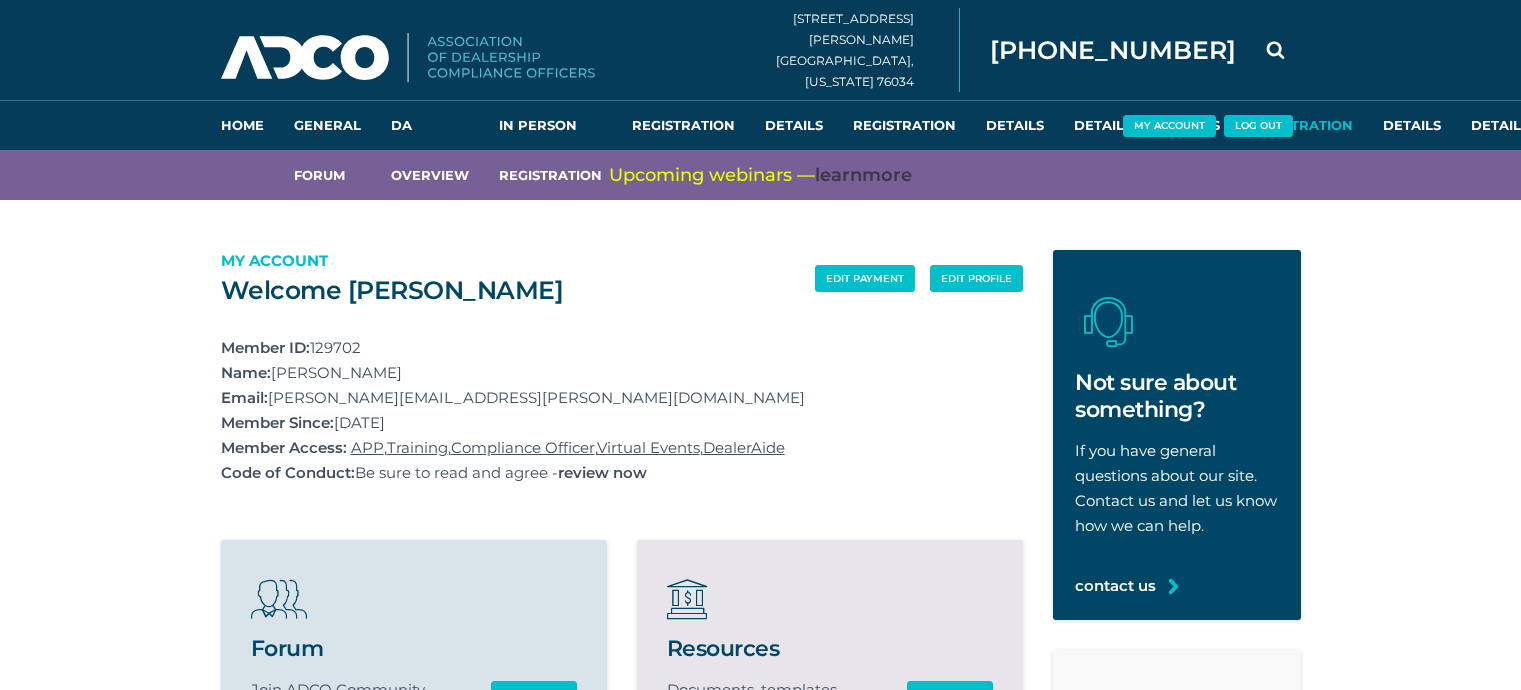 scroll, scrollTop: 0, scrollLeft: 0, axis: both 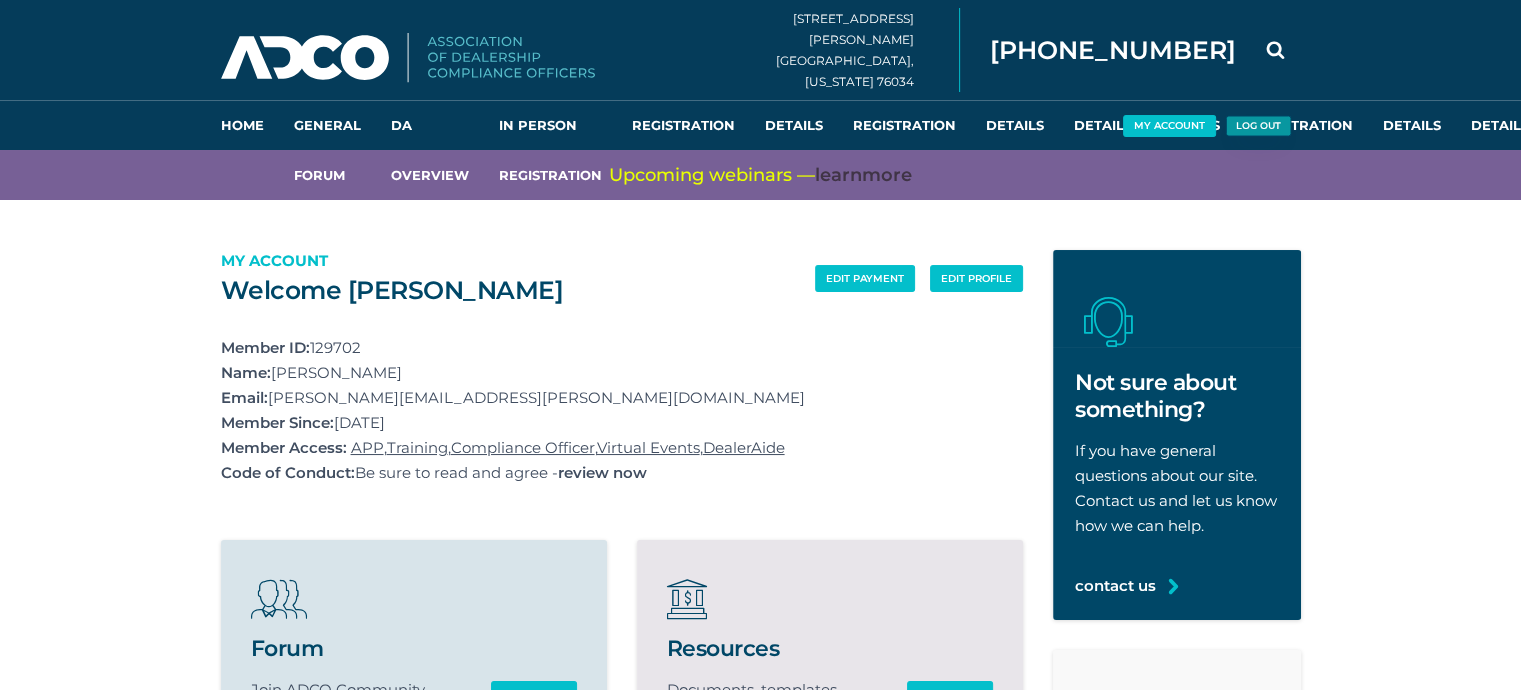 click on "Log Out" at bounding box center (1258, 126) 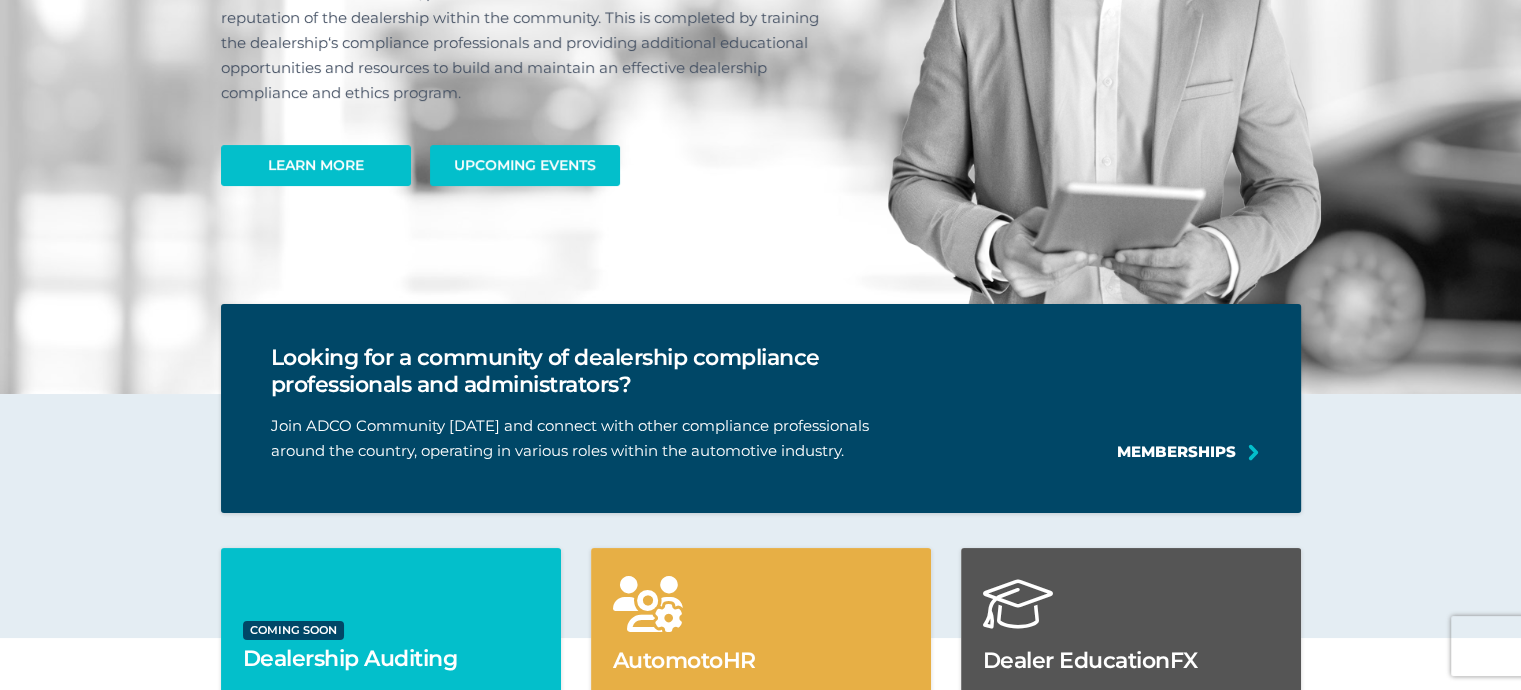scroll, scrollTop: 0, scrollLeft: 0, axis: both 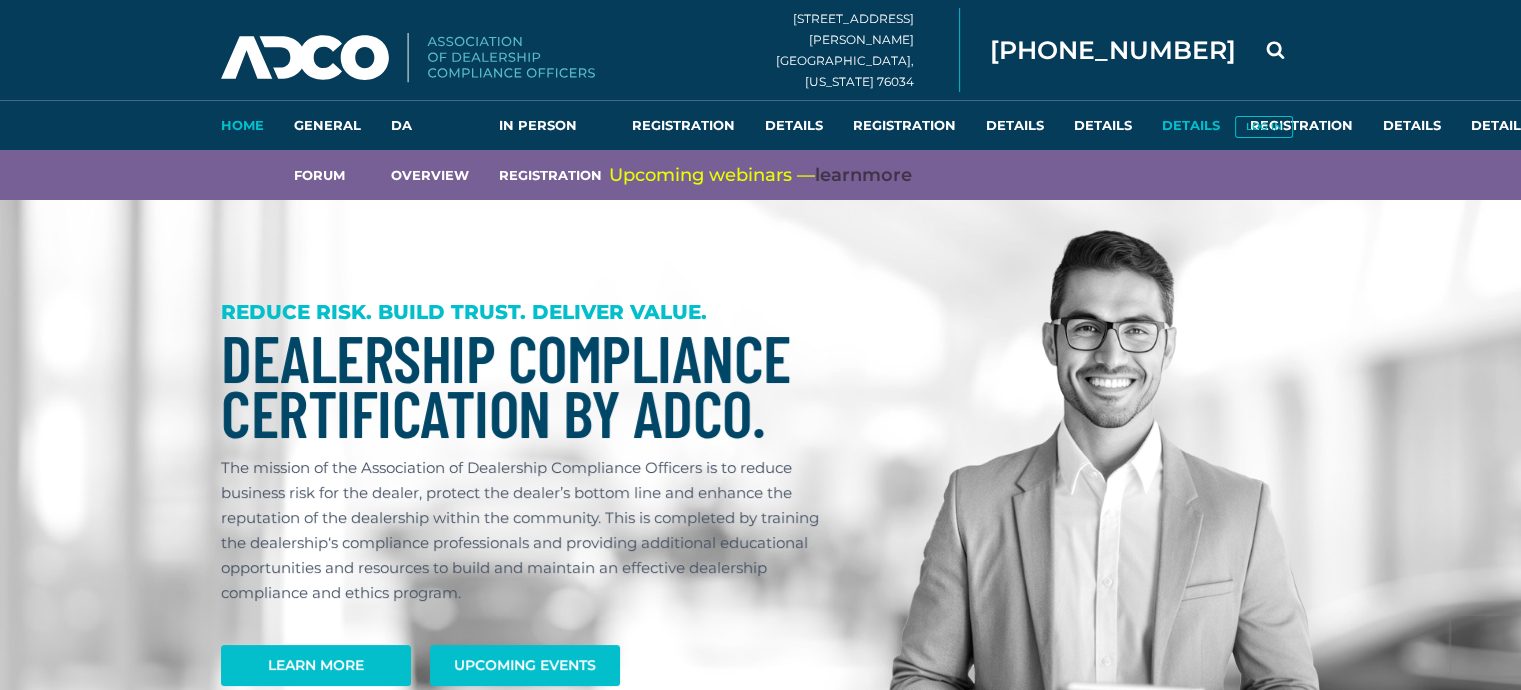 click on "Details" at bounding box center (1191, 125) 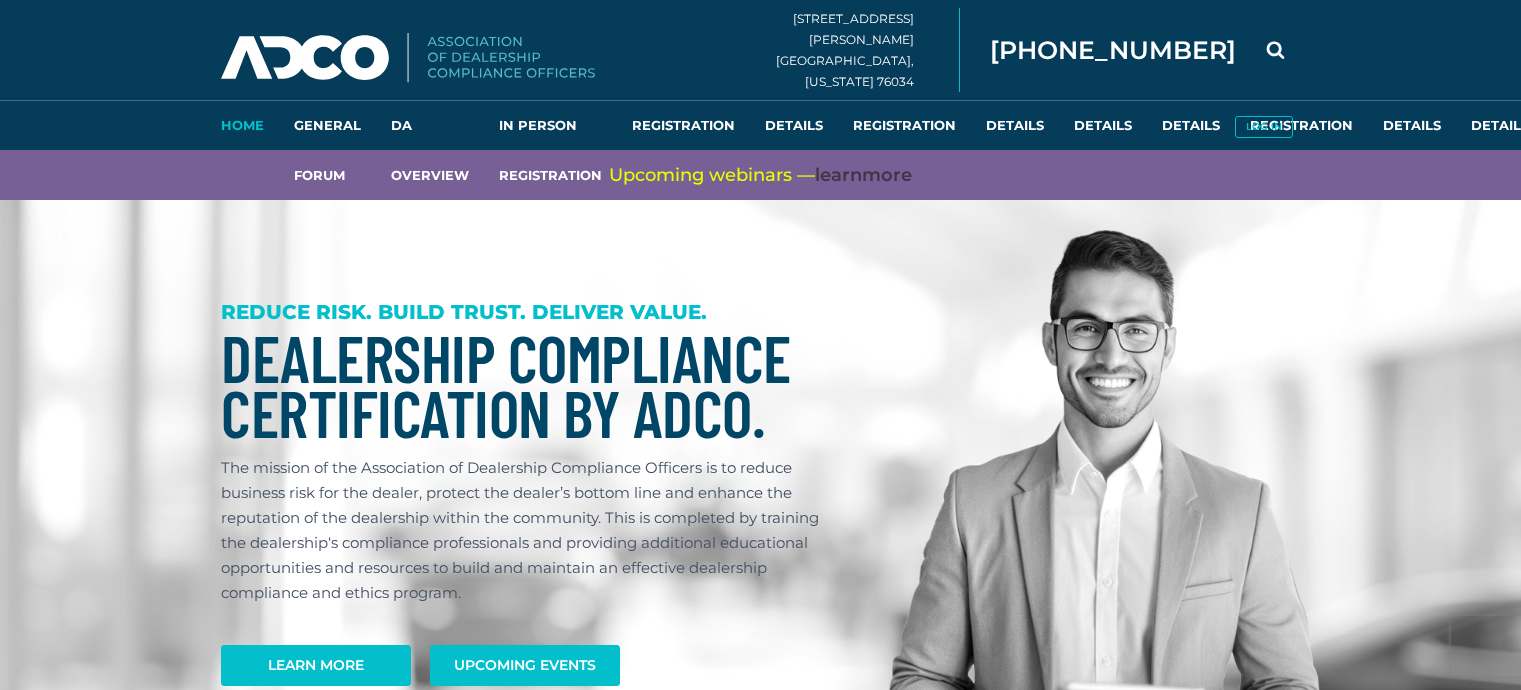 scroll, scrollTop: 0, scrollLeft: 0, axis: both 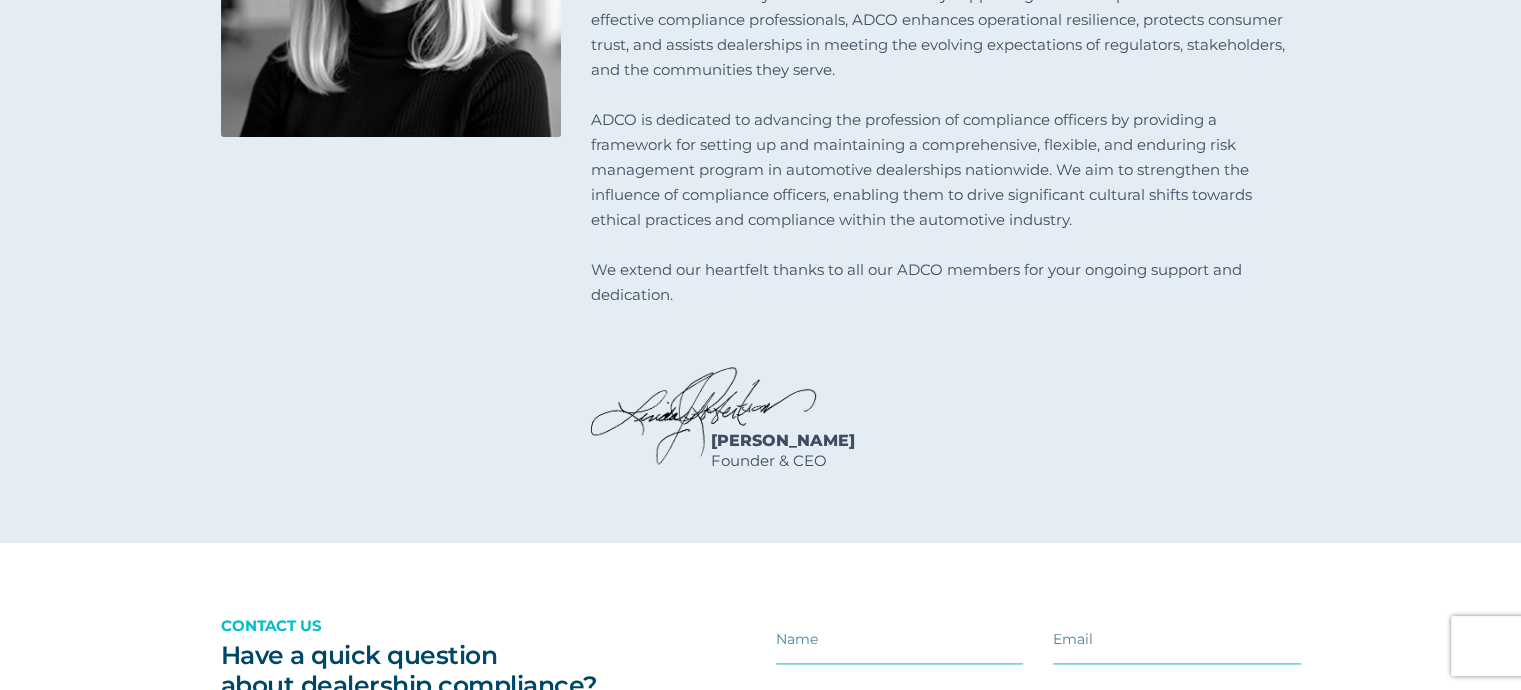 drag, startPoint x: 718, startPoint y: 520, endPoint x: 775, endPoint y: 495, distance: 62.241467 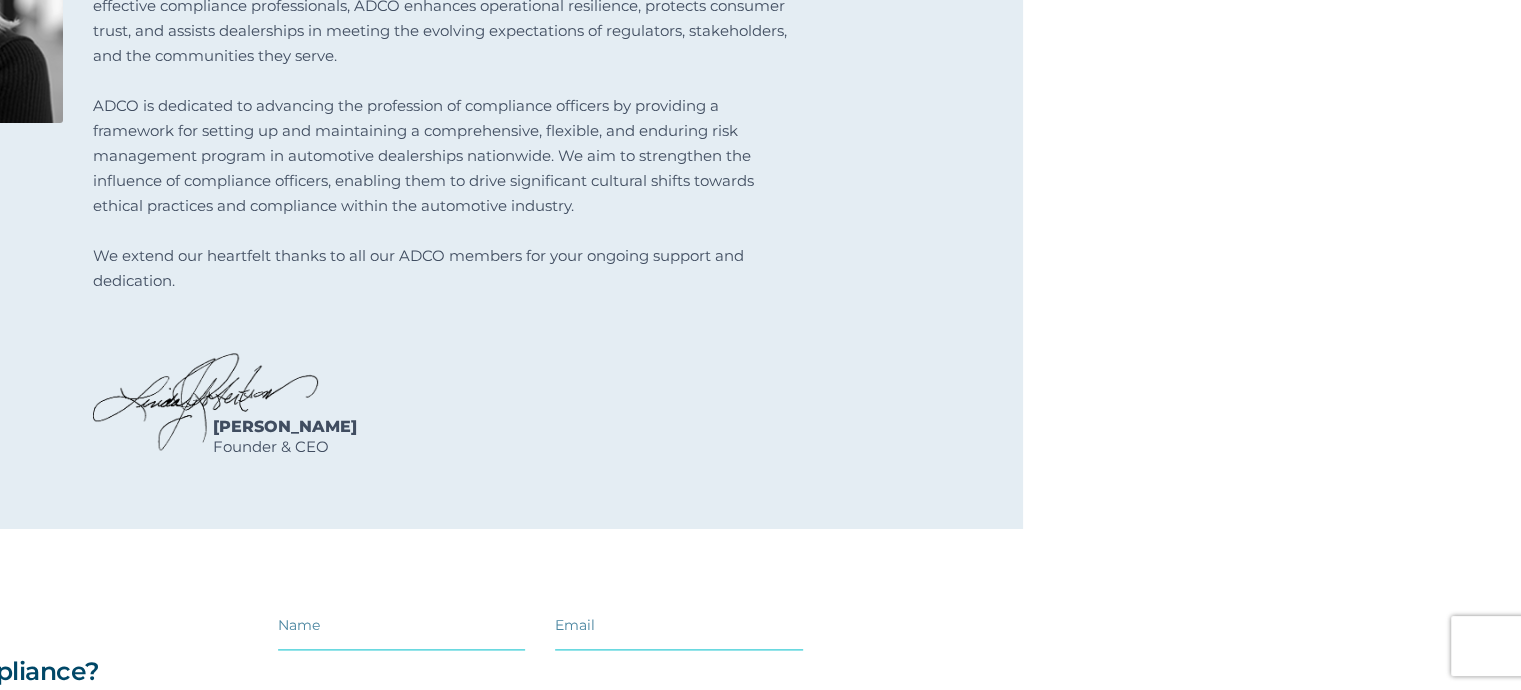 scroll, scrollTop: 2508, scrollLeft: 11, axis: both 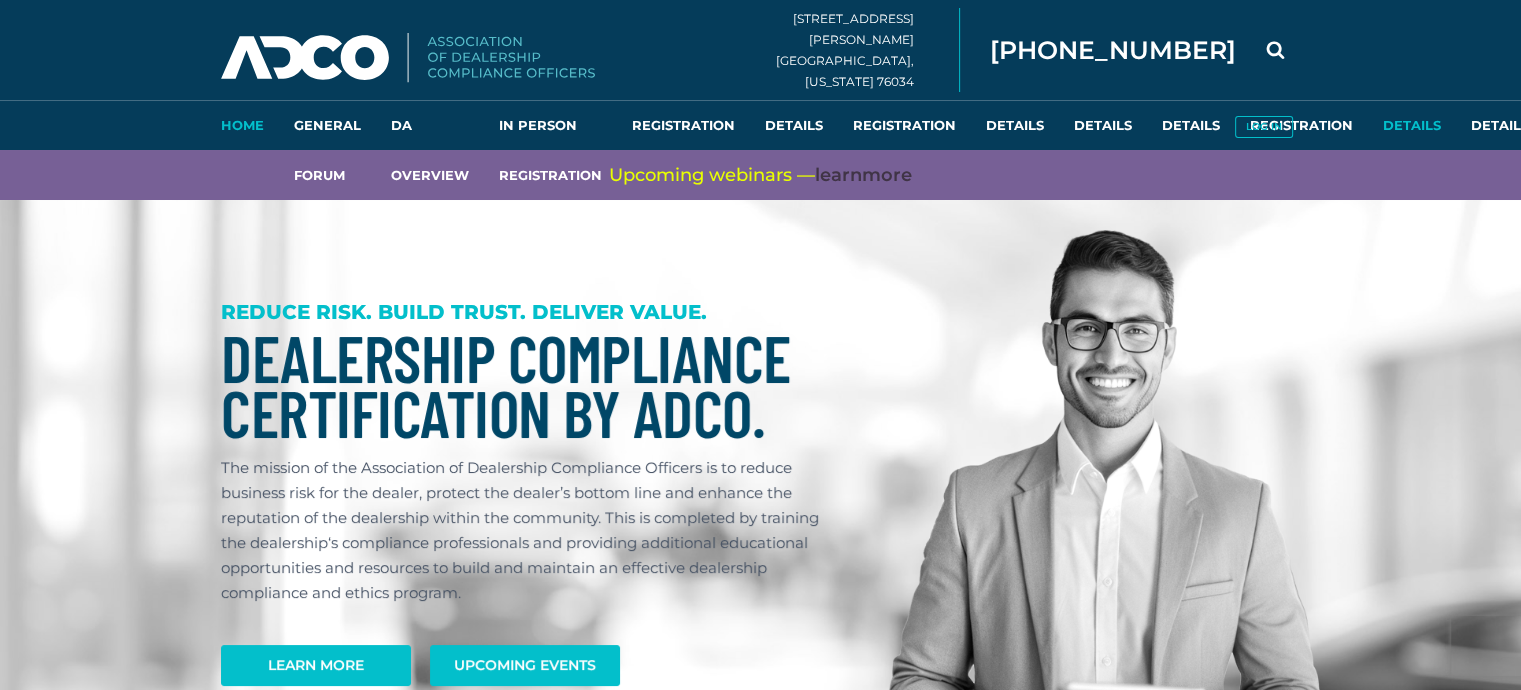 click on "Details" at bounding box center [1412, 125] 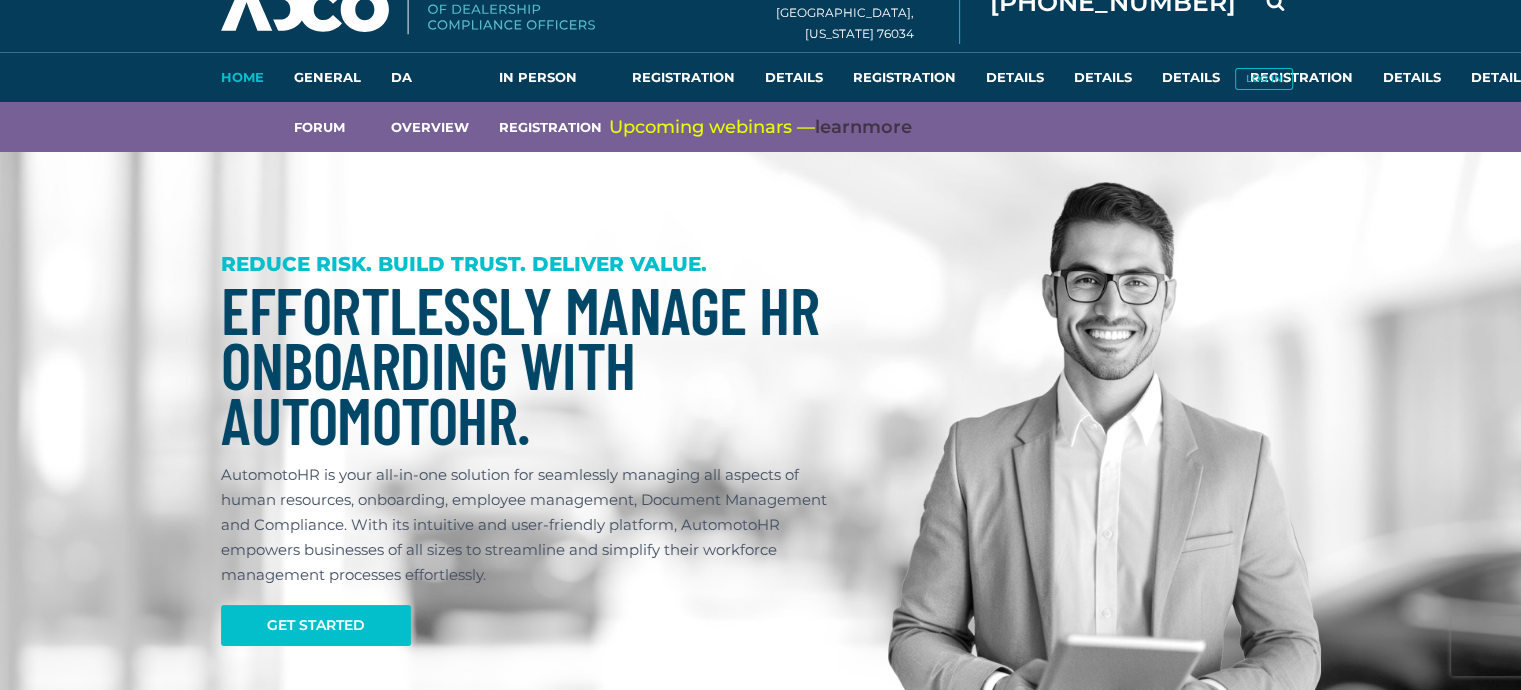 scroll, scrollTop: 0, scrollLeft: 0, axis: both 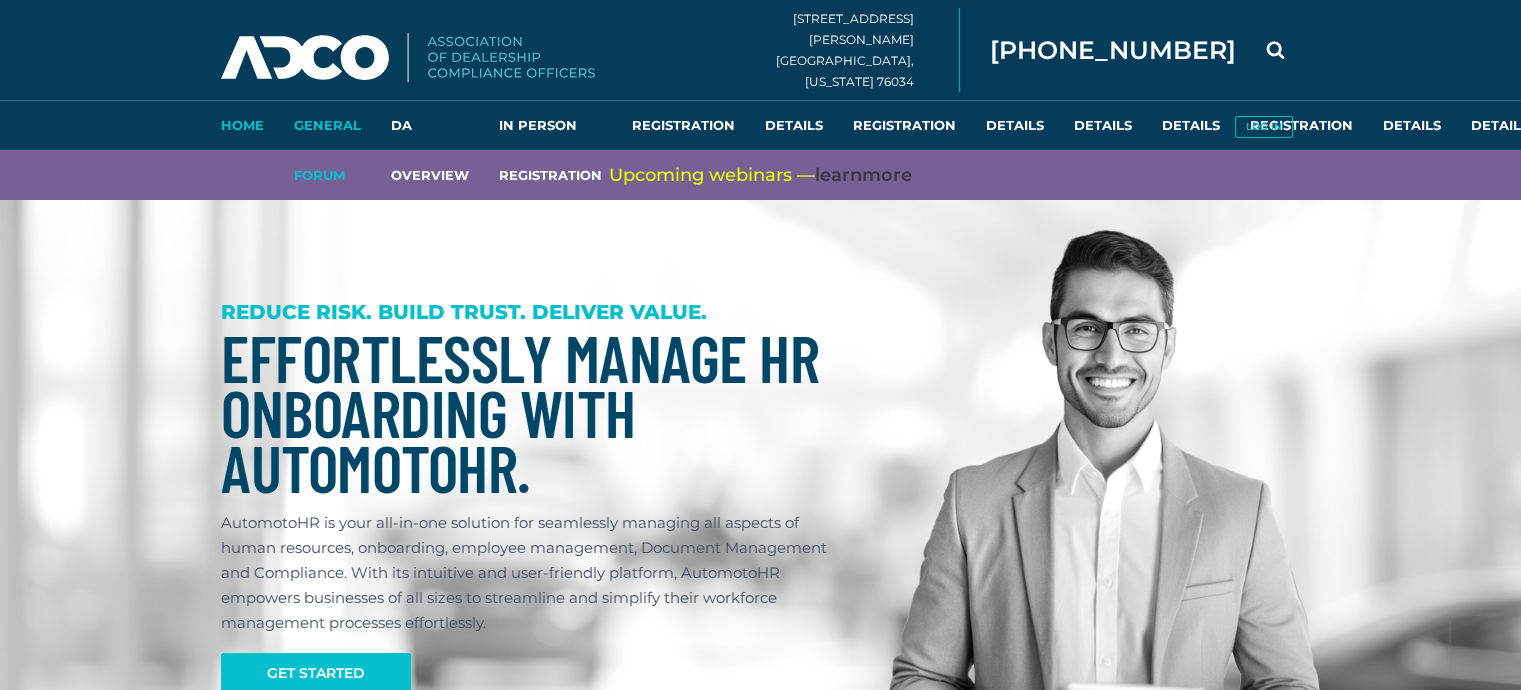click on "General Forum" at bounding box center [327, 125] 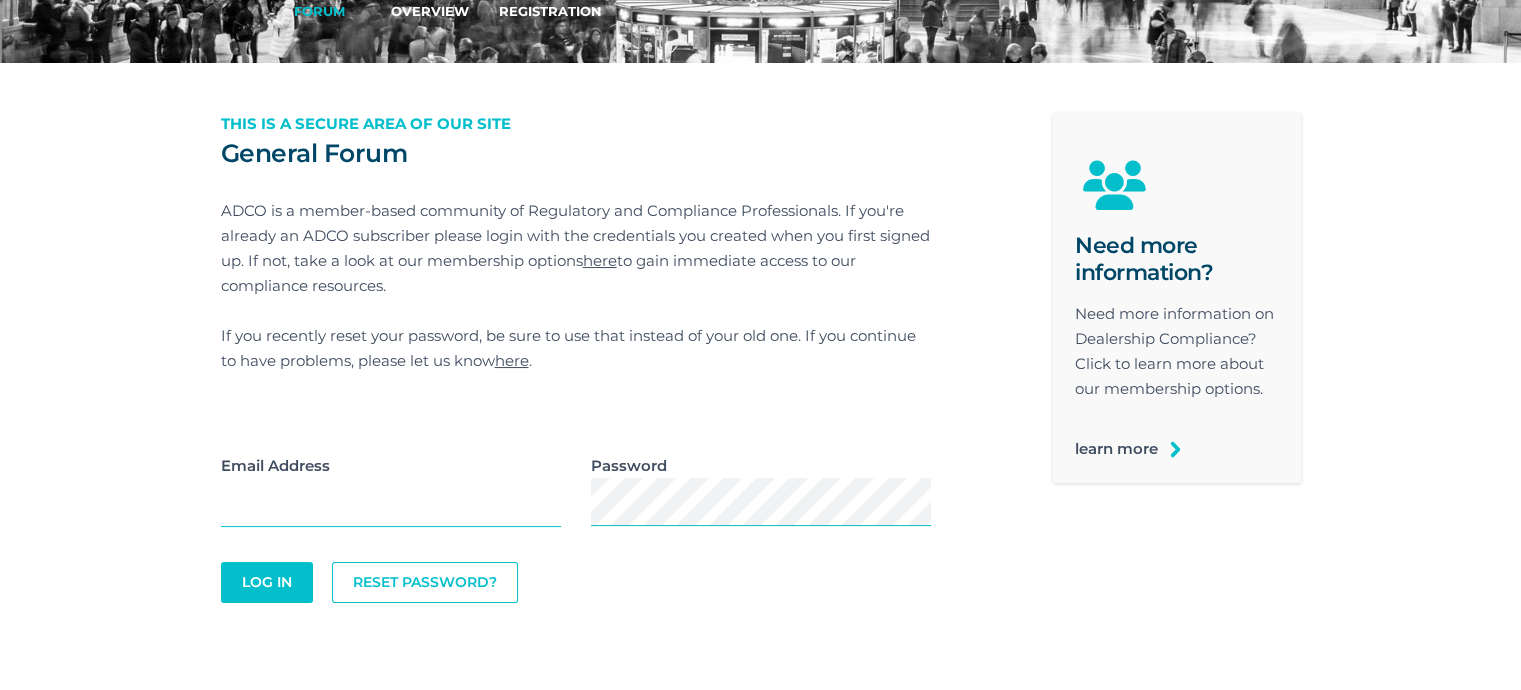 scroll, scrollTop: 0, scrollLeft: 0, axis: both 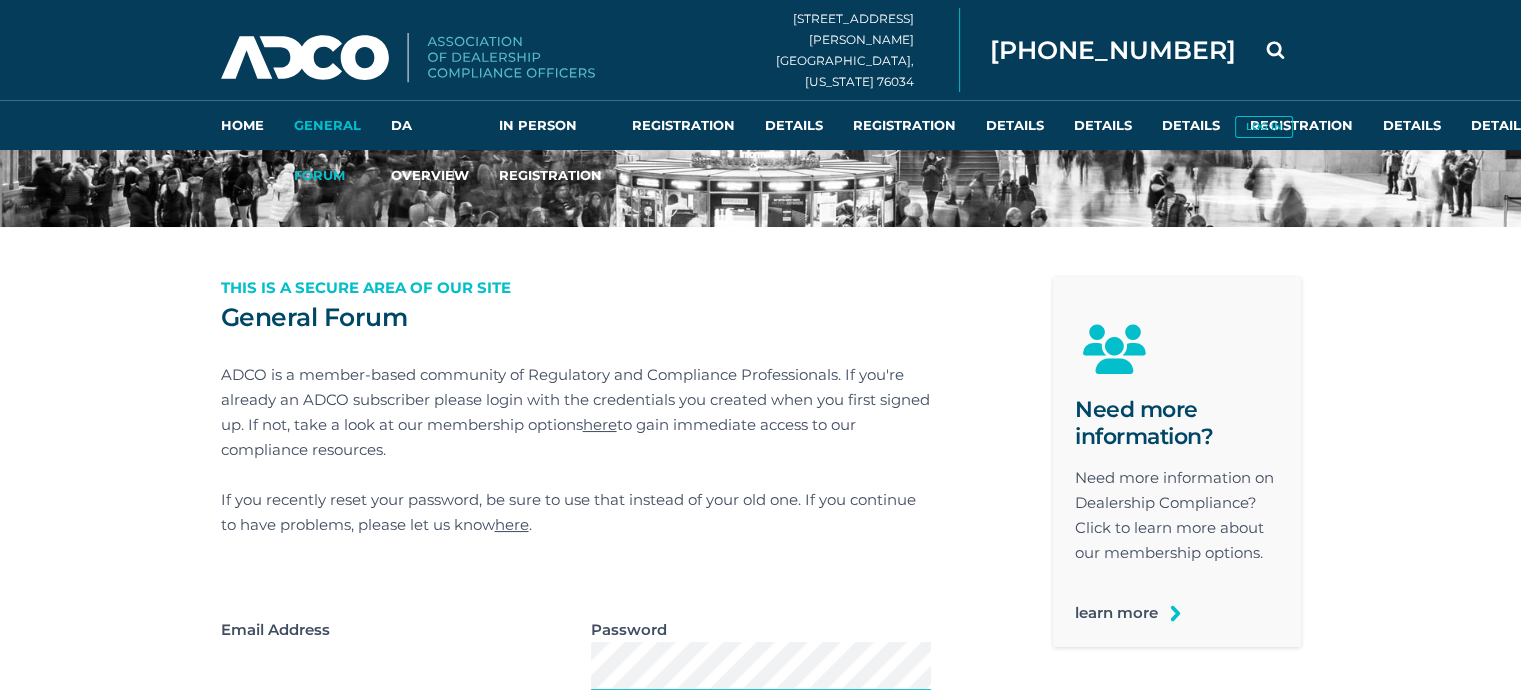 click at bounding box center [408, 58] 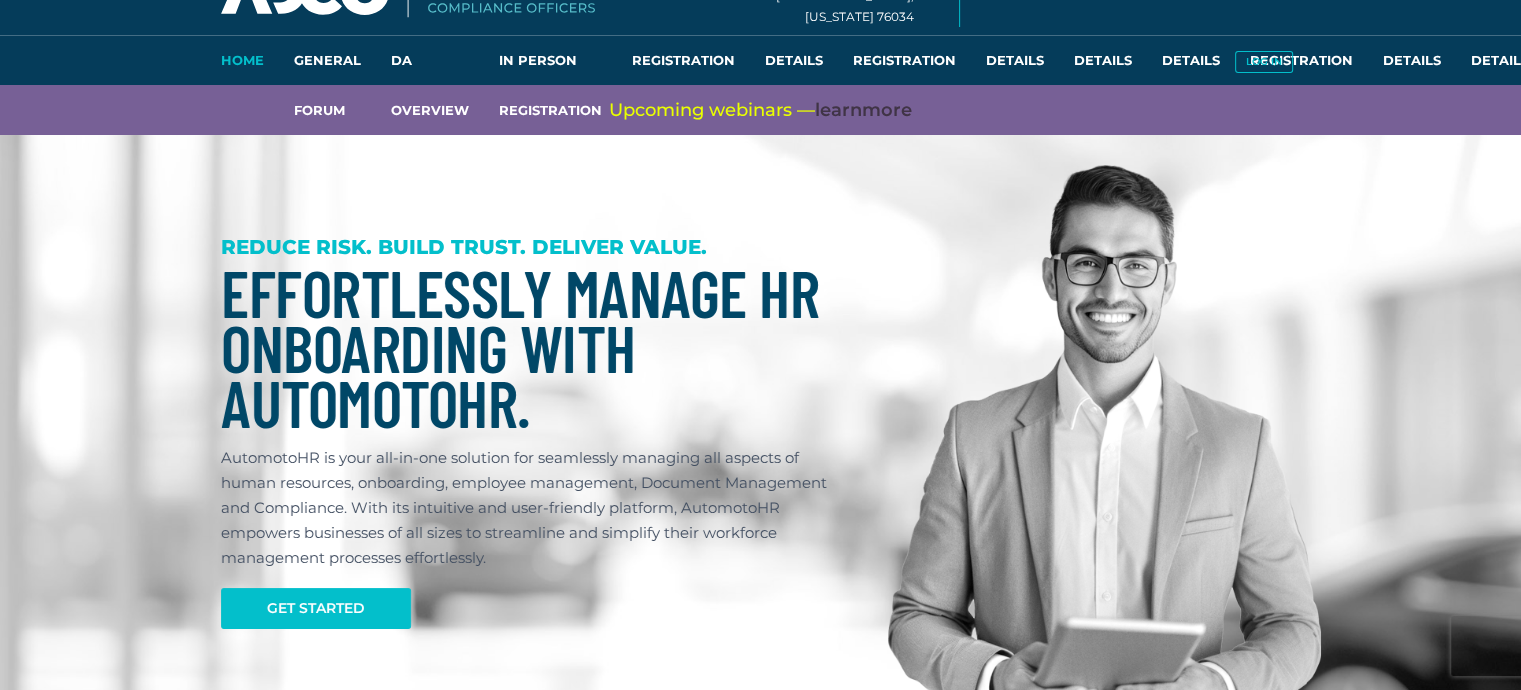 scroll, scrollTop: 100, scrollLeft: 0, axis: vertical 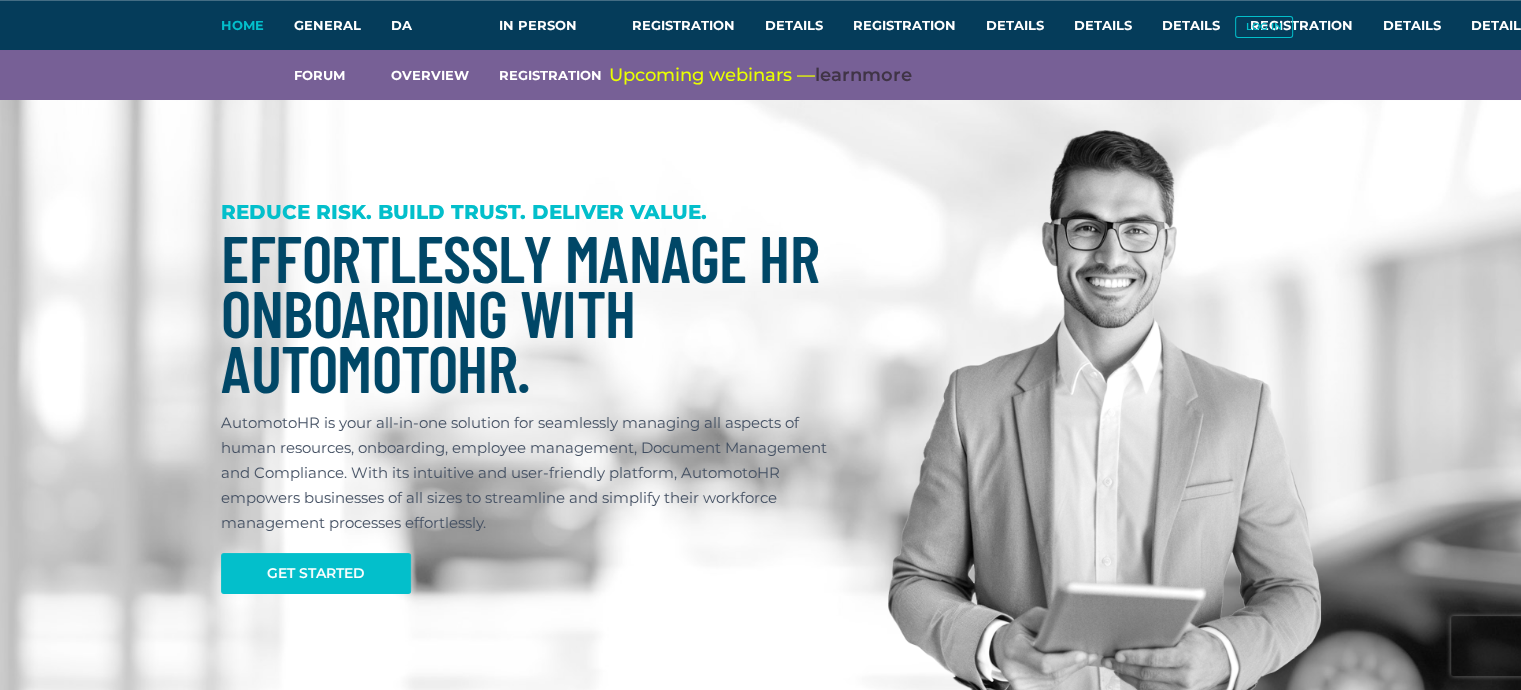 click at bounding box center (530, 644) 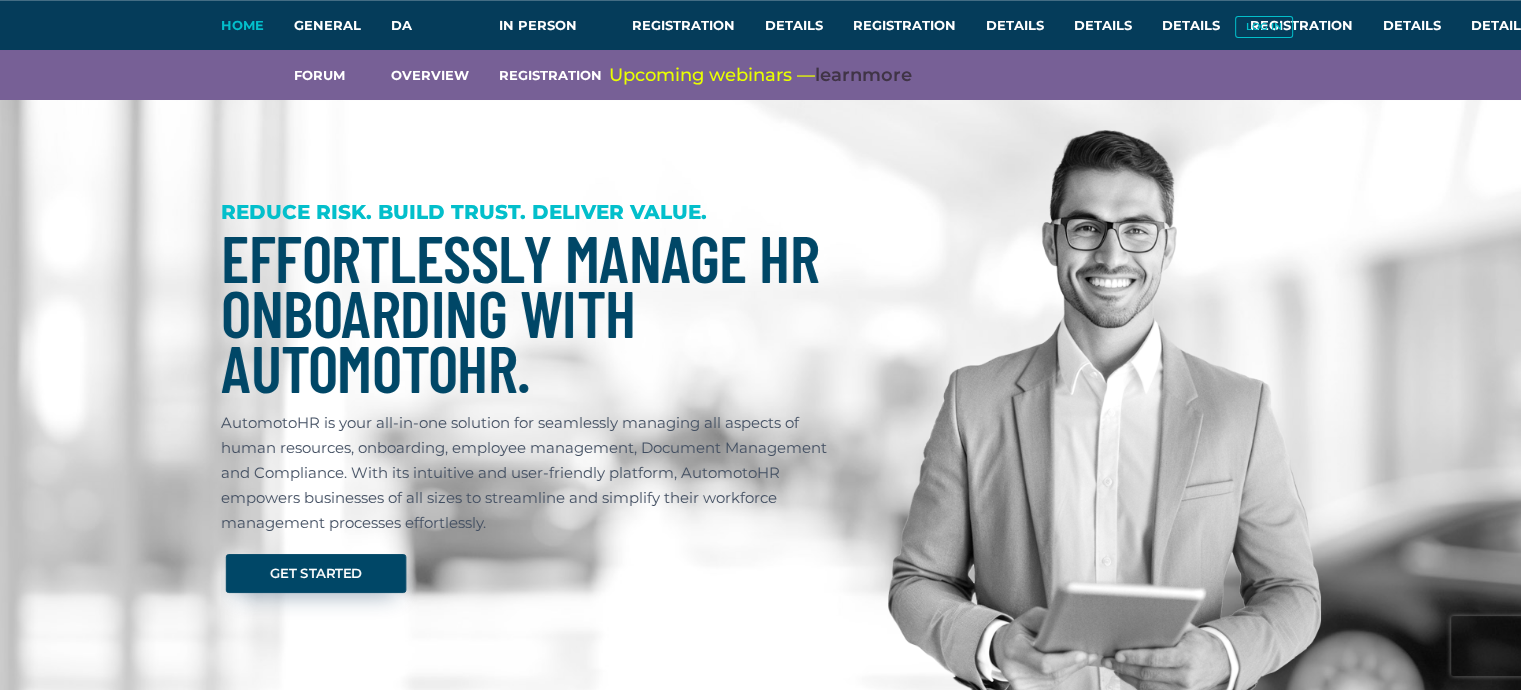 click on "Get Started" at bounding box center [315, 573] 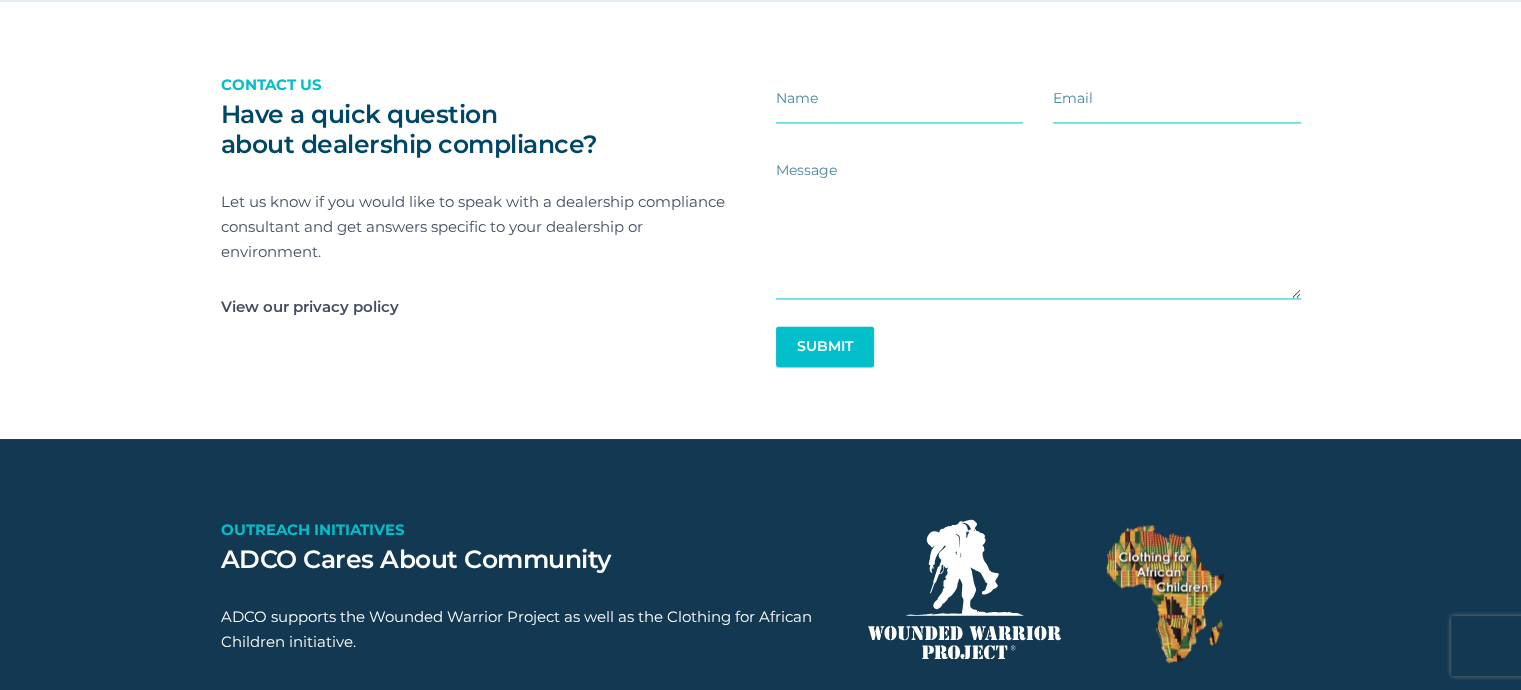 scroll, scrollTop: 3100, scrollLeft: 0, axis: vertical 